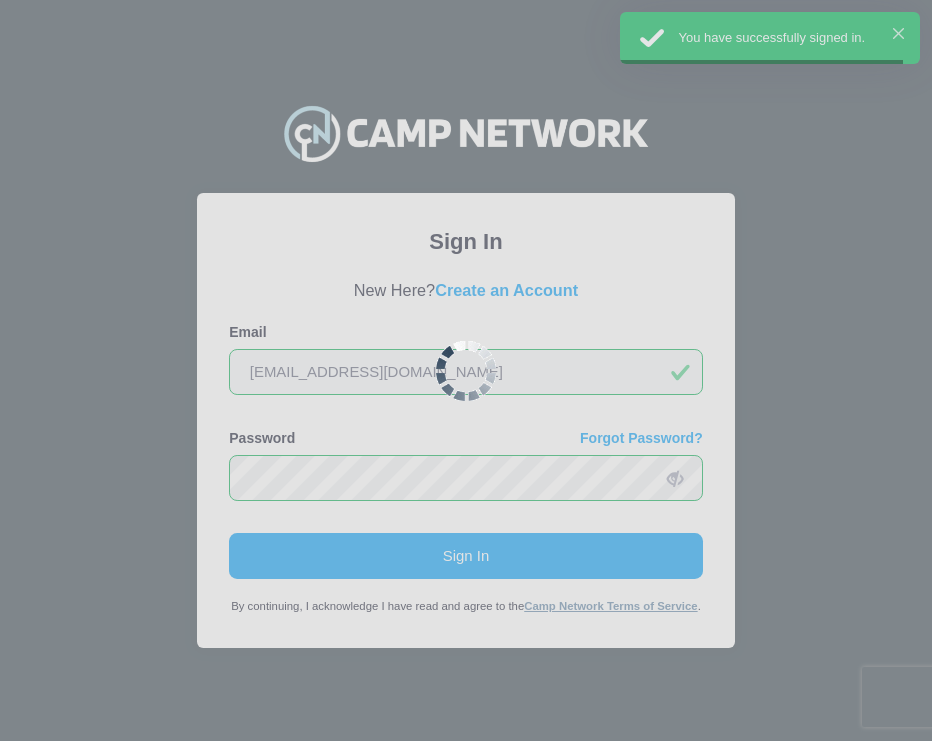 scroll, scrollTop: 0, scrollLeft: 0, axis: both 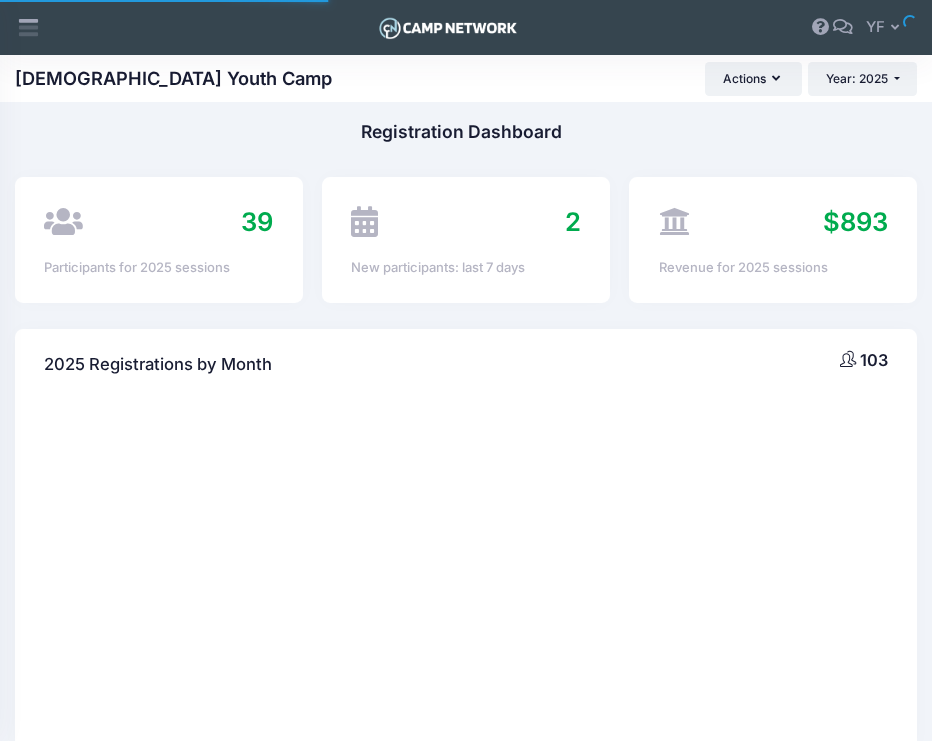 select 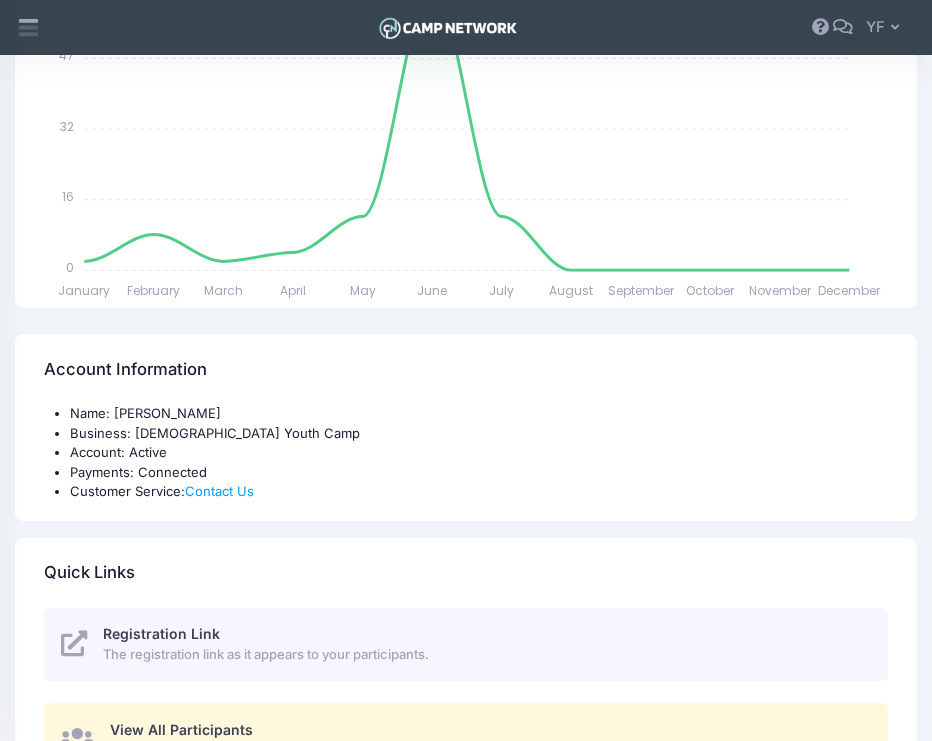 scroll, scrollTop: 678, scrollLeft: 0, axis: vertical 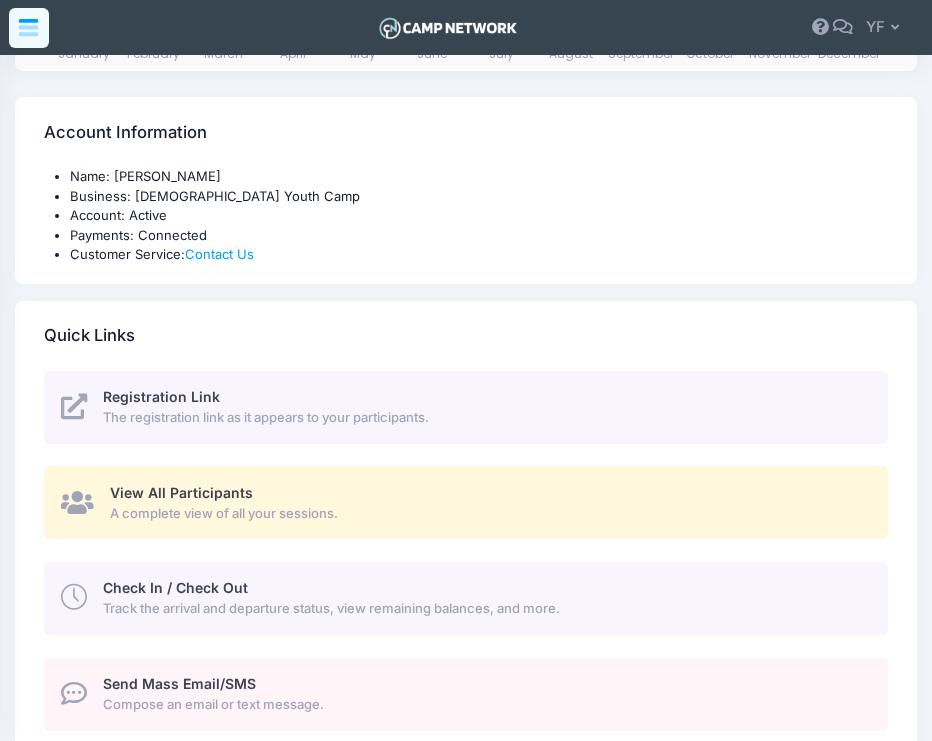 click 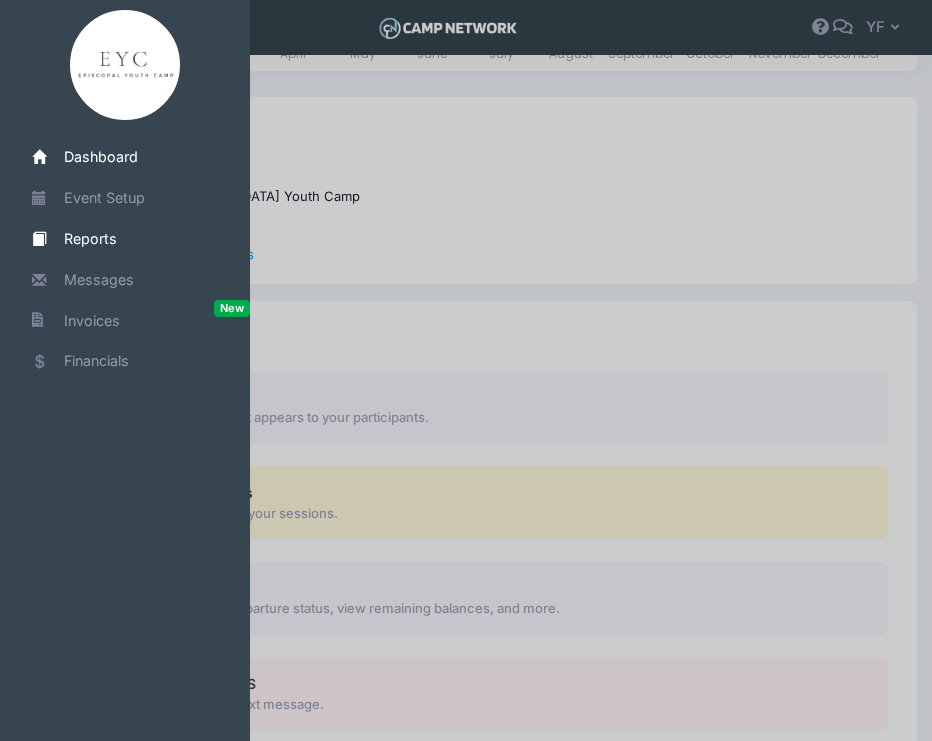 click on "Reports" at bounding box center (137, 238) 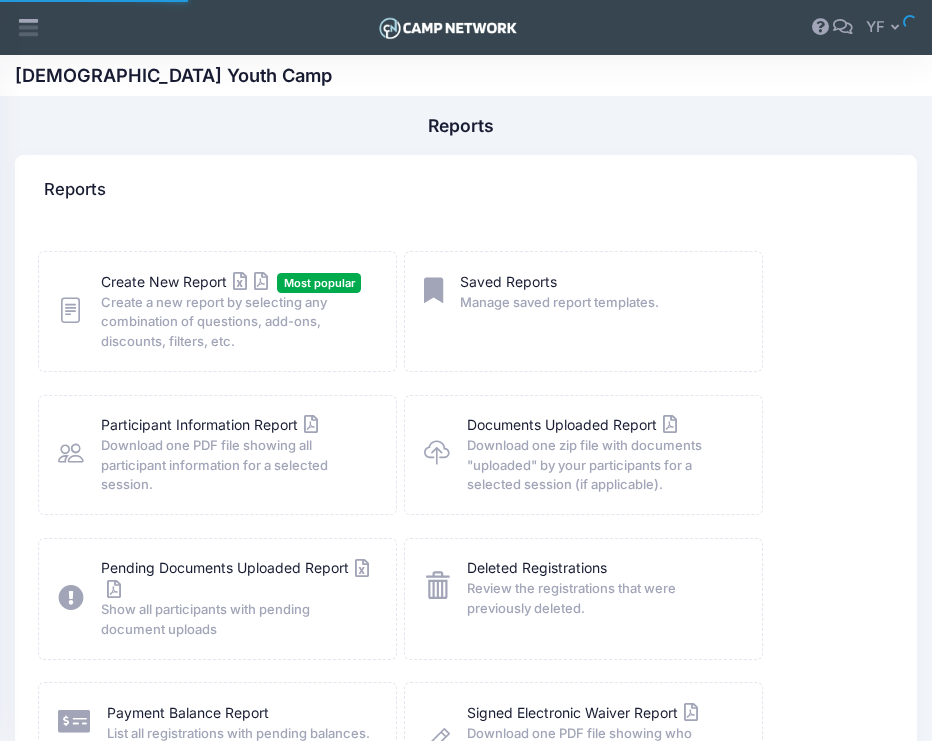 scroll, scrollTop: 0, scrollLeft: 0, axis: both 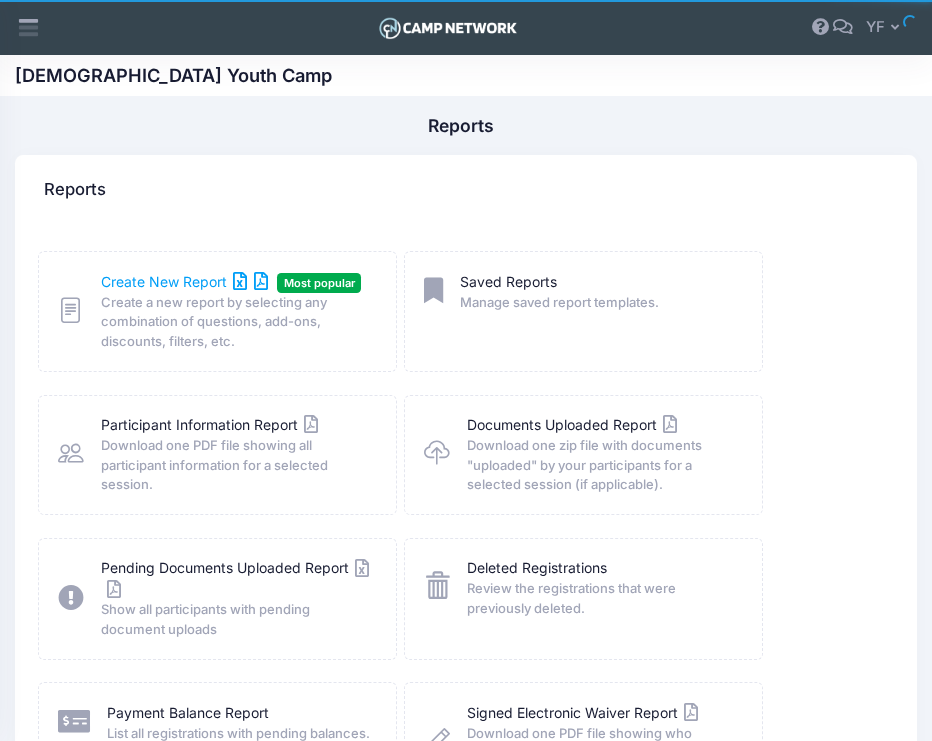 click on "Create New Report" at bounding box center (184, 281) 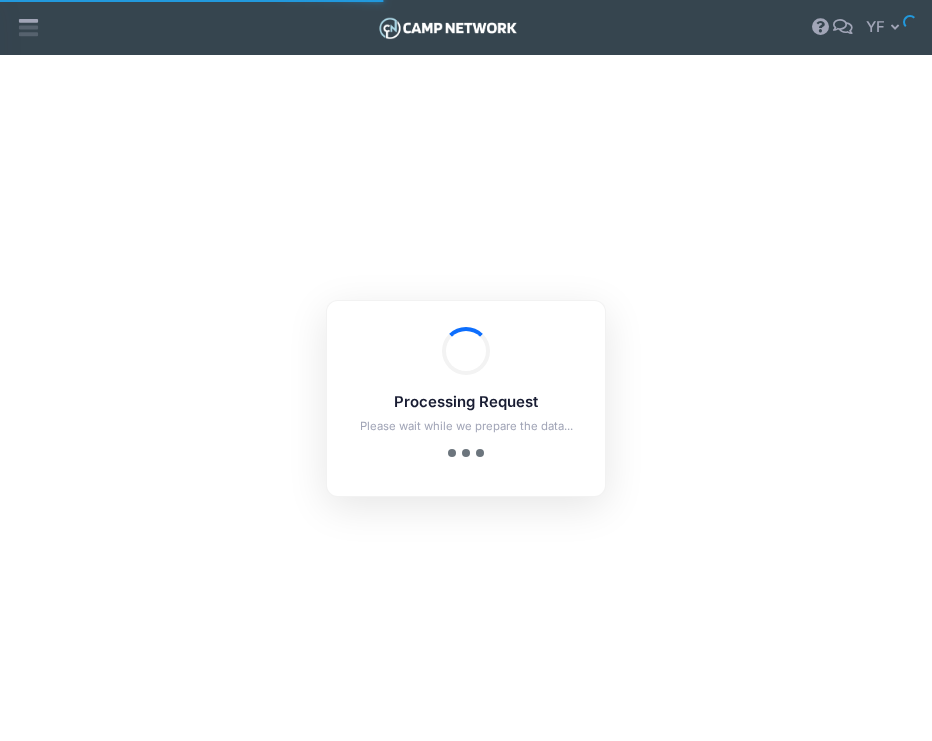 scroll, scrollTop: 0, scrollLeft: 0, axis: both 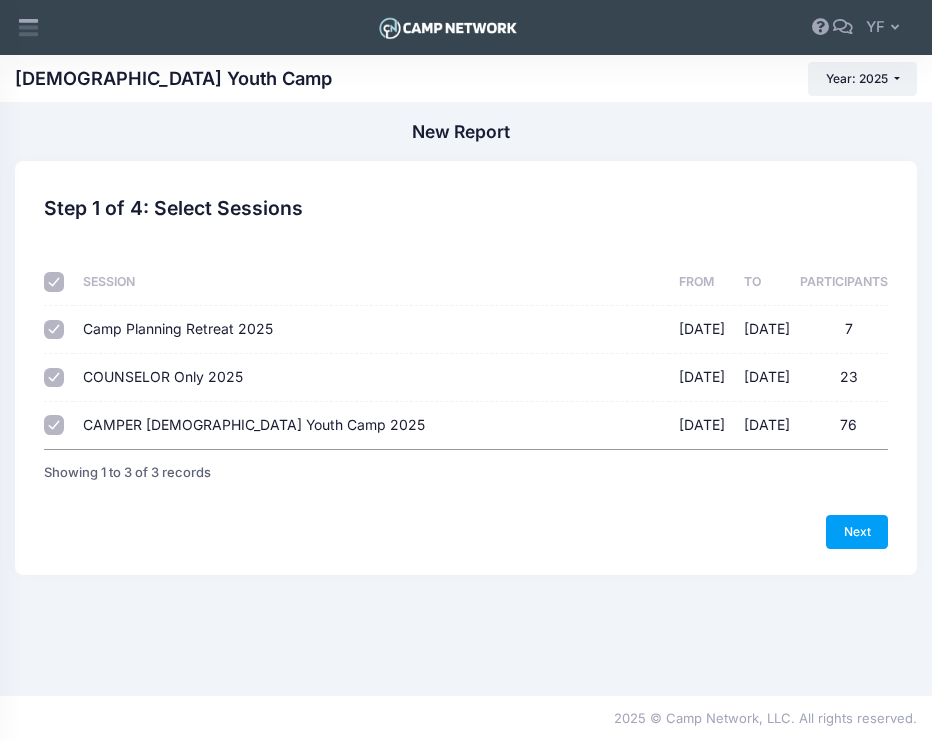 click on "Camp Planning Retreat 2025" at bounding box center [178, 328] 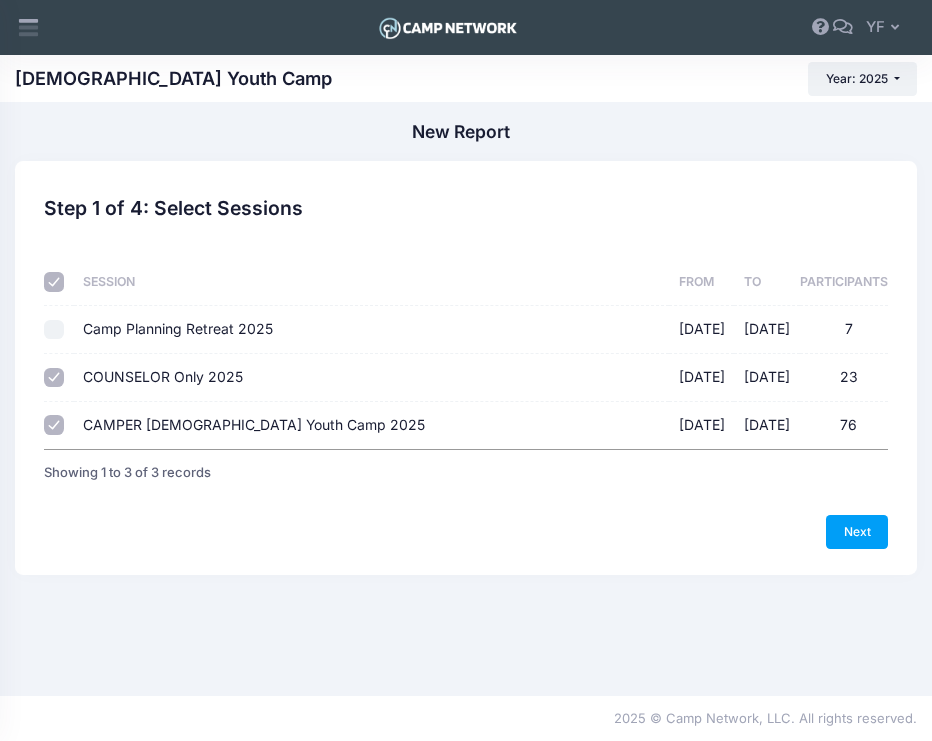 click on "COUNSELOR Only 2025" at bounding box center [163, 376] 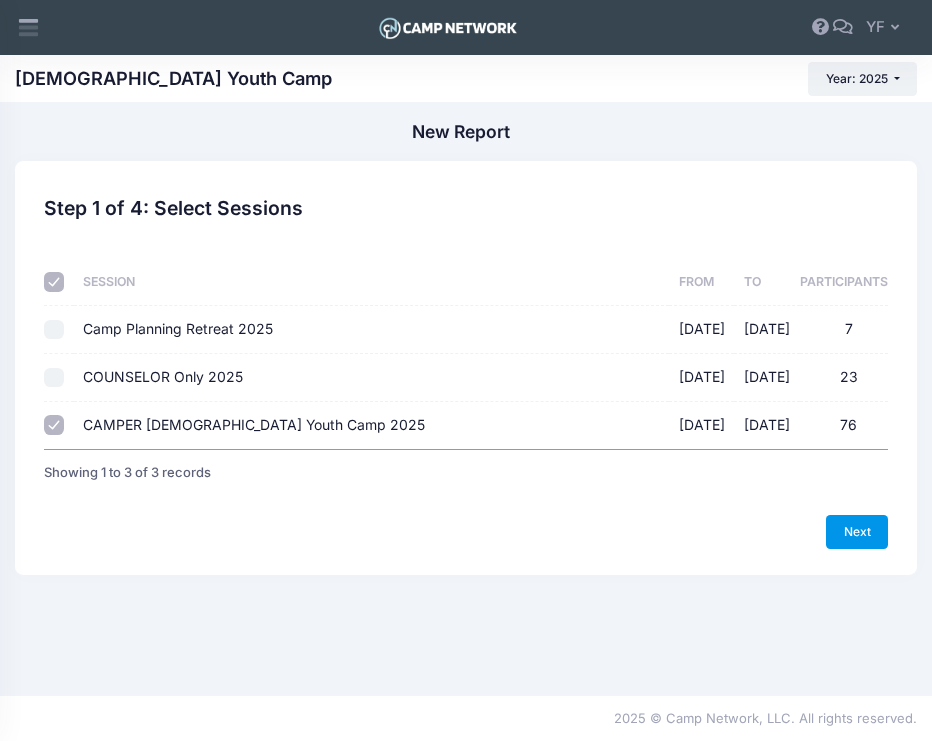click on "Next" at bounding box center (857, 532) 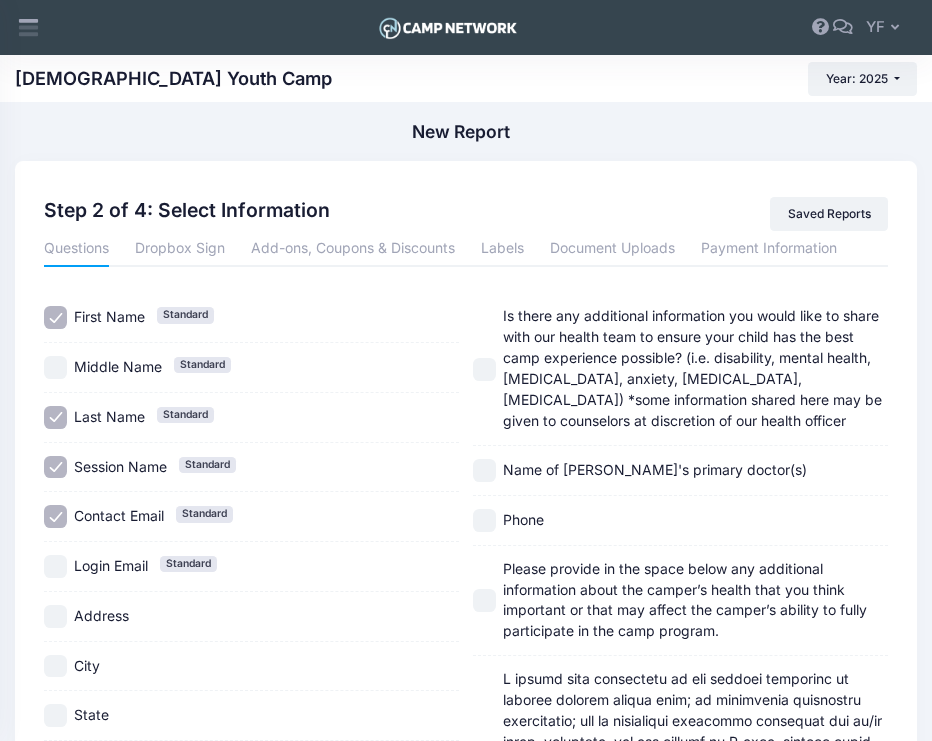 click on "Session Name" at bounding box center (120, 466) 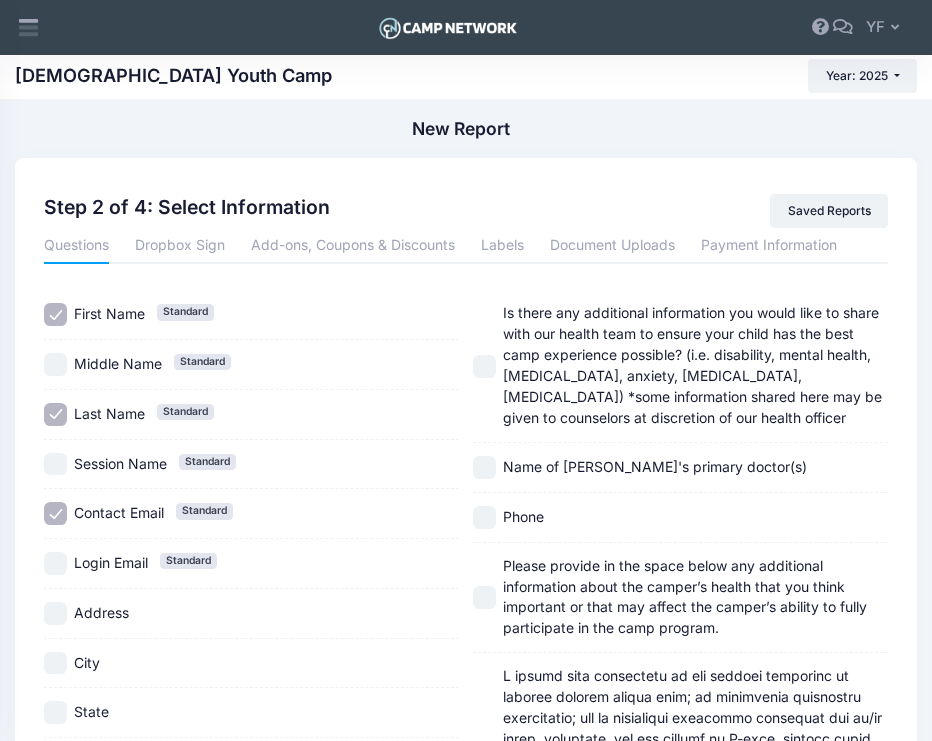 scroll, scrollTop: 9, scrollLeft: 0, axis: vertical 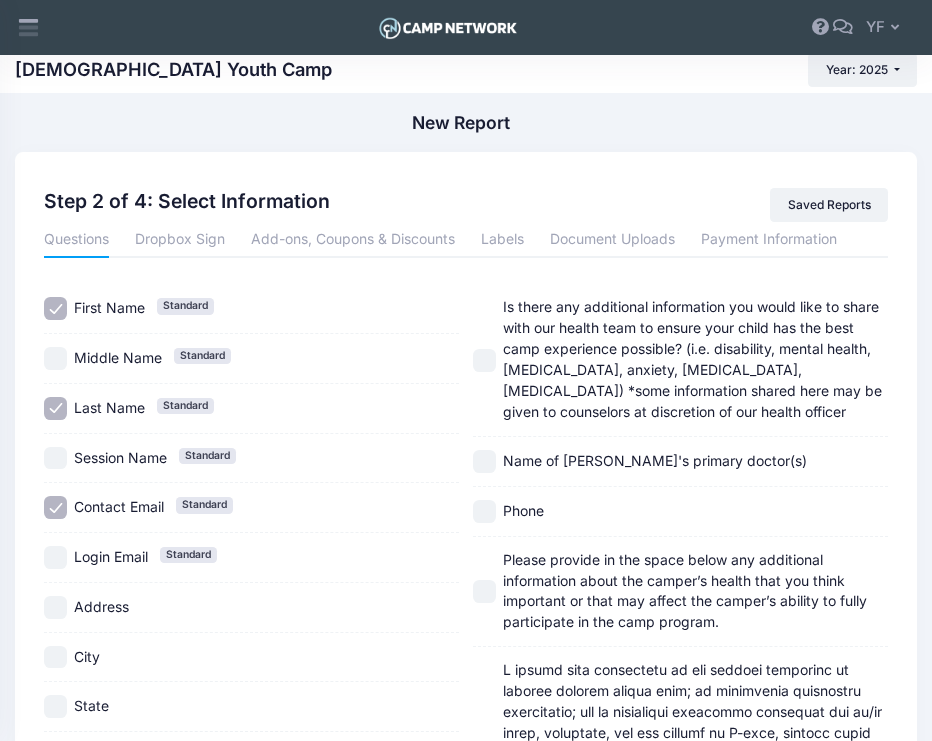 click on "Contact Email" at bounding box center [119, 506] 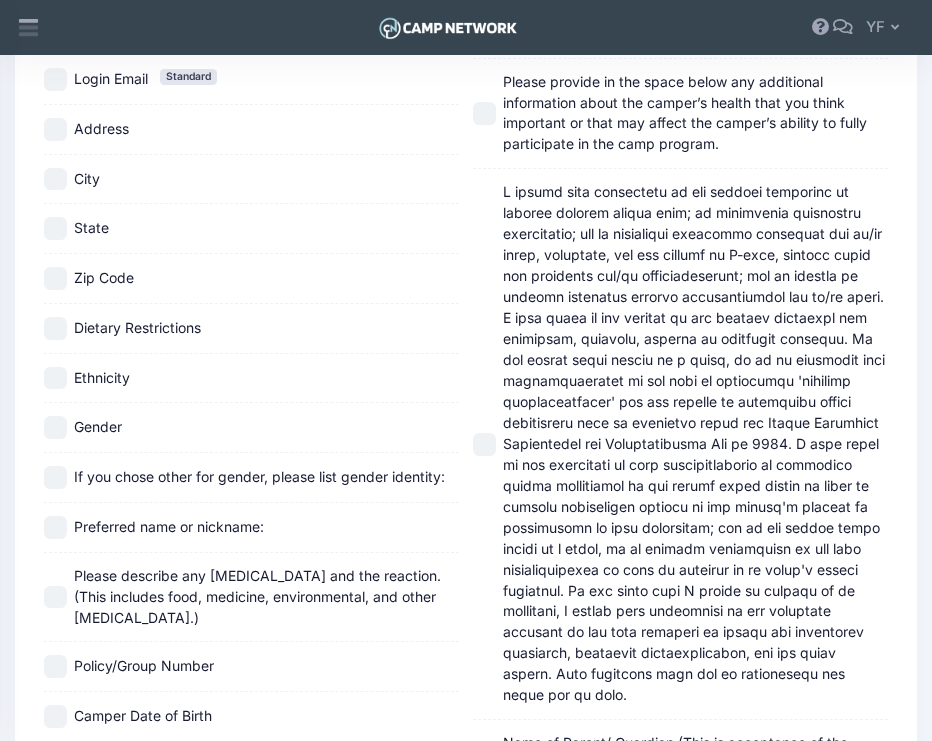 scroll, scrollTop: 496, scrollLeft: 0, axis: vertical 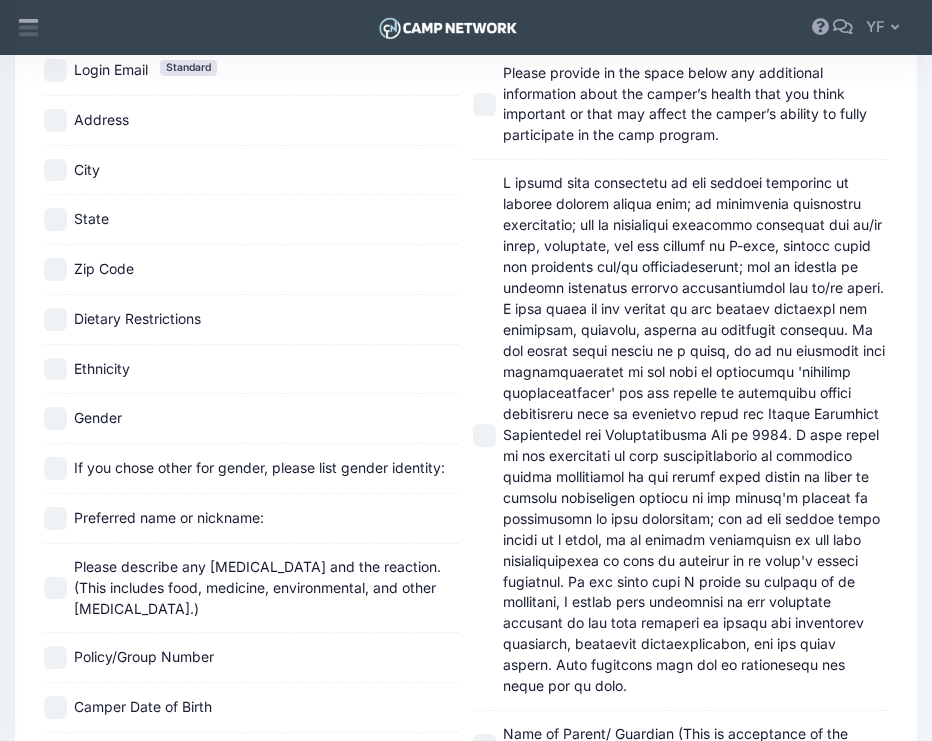 click on "Gender" at bounding box center (98, 417) 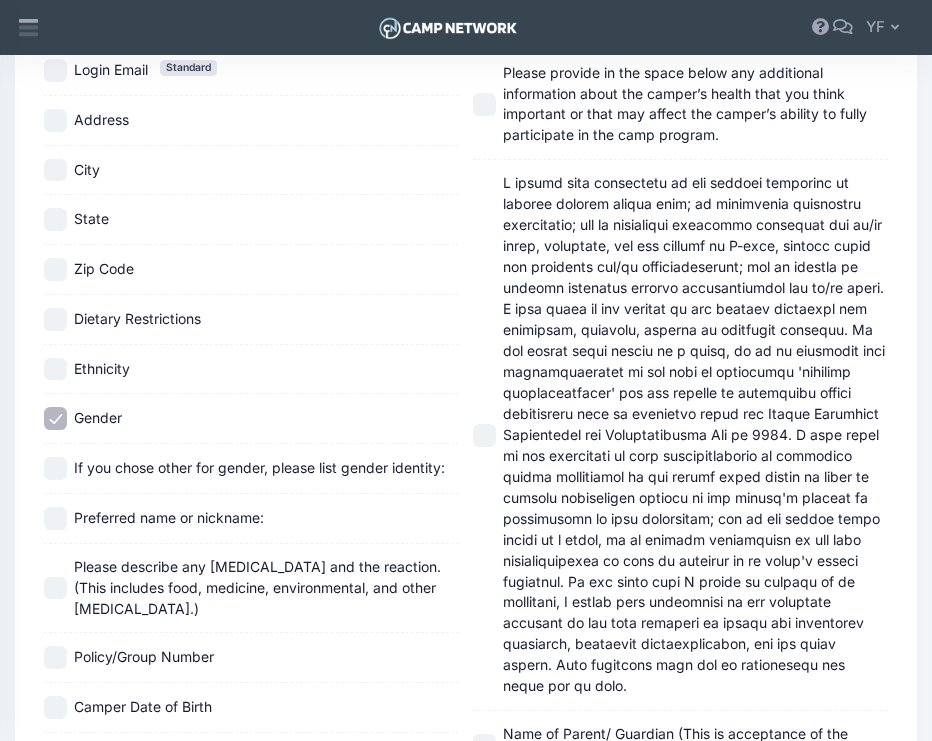 click on "Ethnicity" at bounding box center (102, 368) 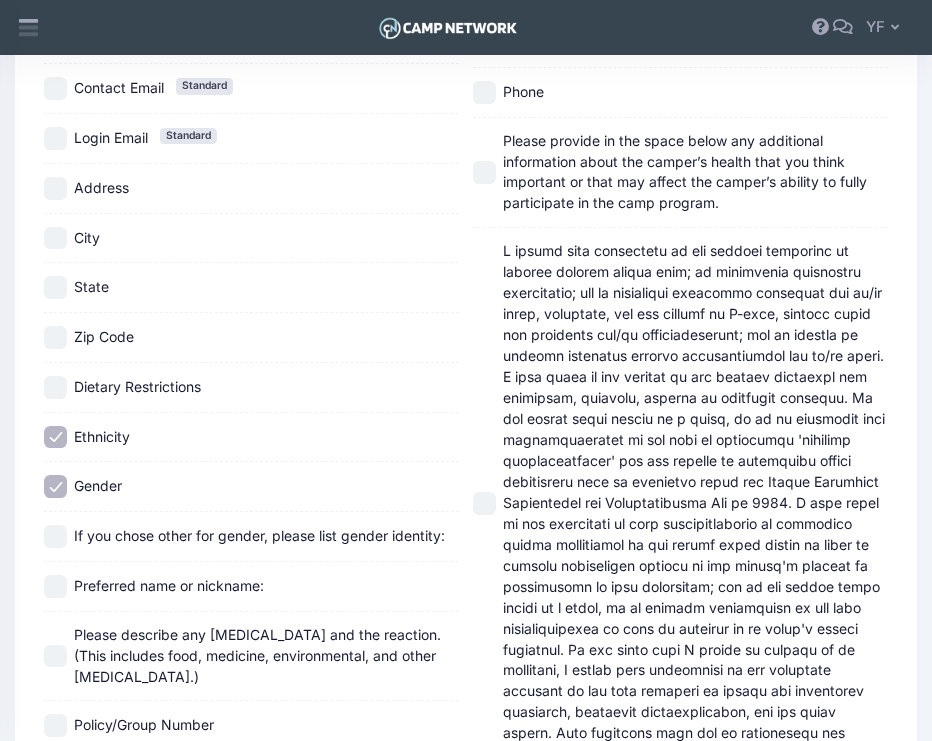 scroll, scrollTop: 388, scrollLeft: 0, axis: vertical 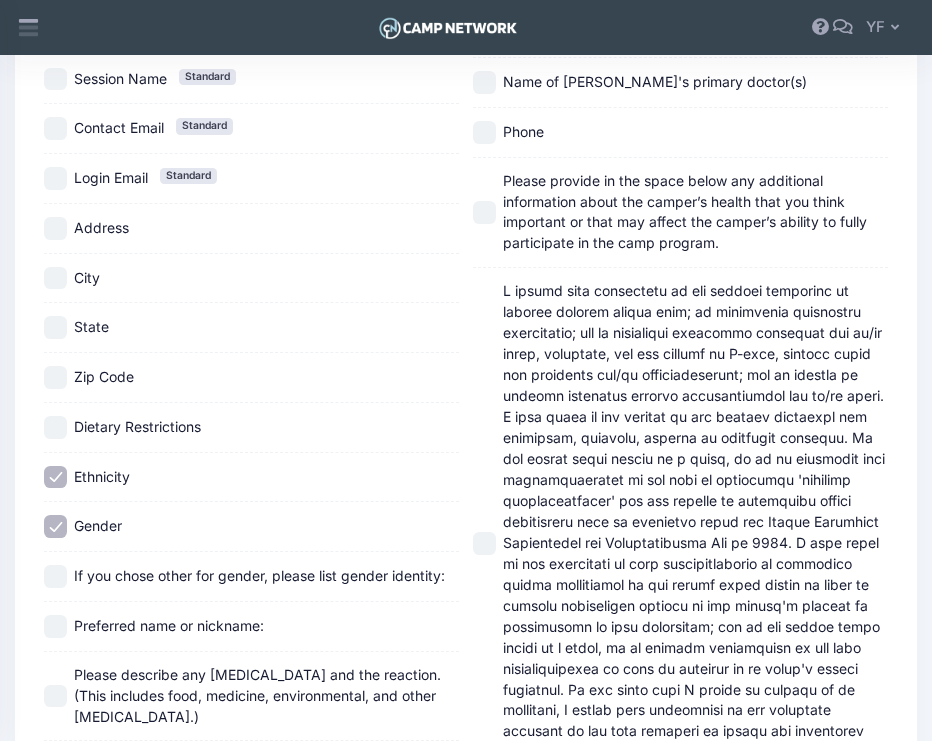 click on "Address" at bounding box center (101, 228) 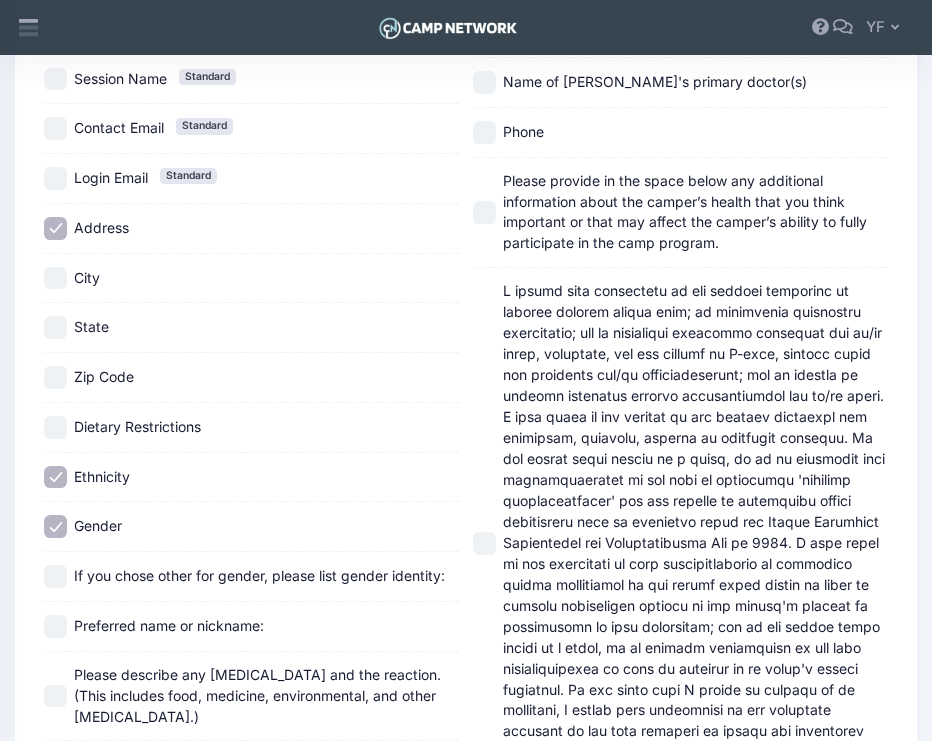 click on "City" at bounding box center [251, 279] 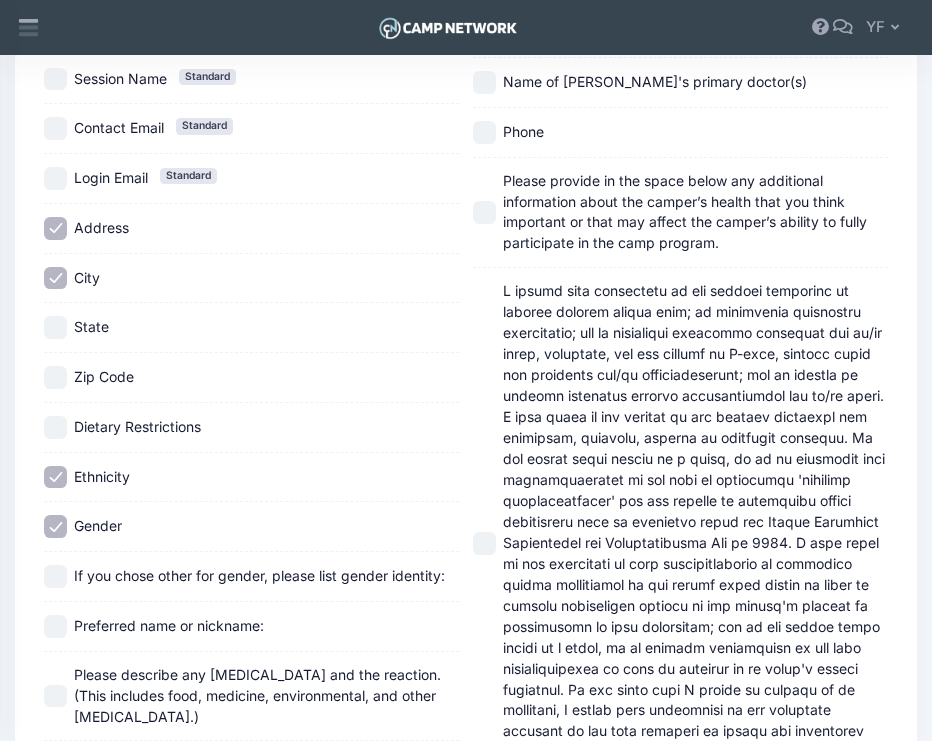 click on "State" at bounding box center (91, 326) 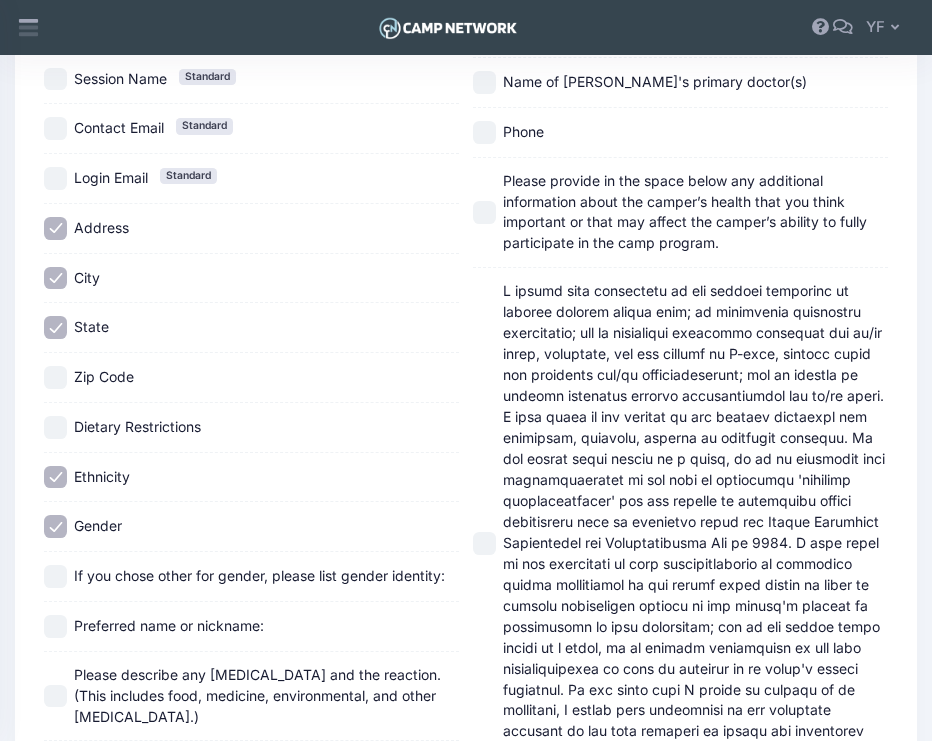 click on "Zip Code" at bounding box center [251, 378] 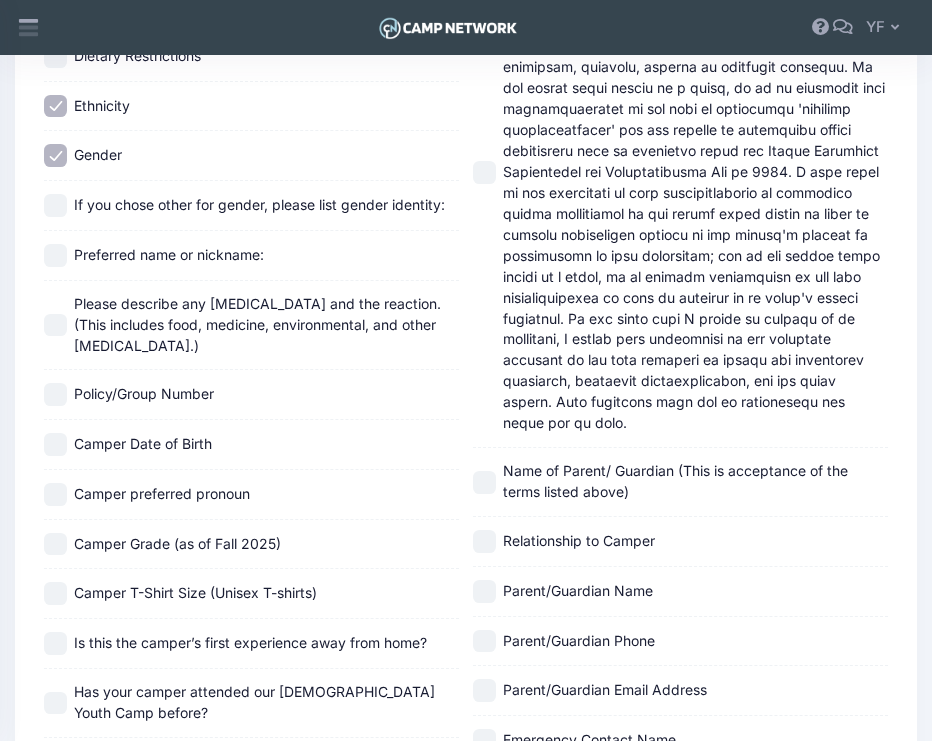 scroll, scrollTop: 763, scrollLeft: 0, axis: vertical 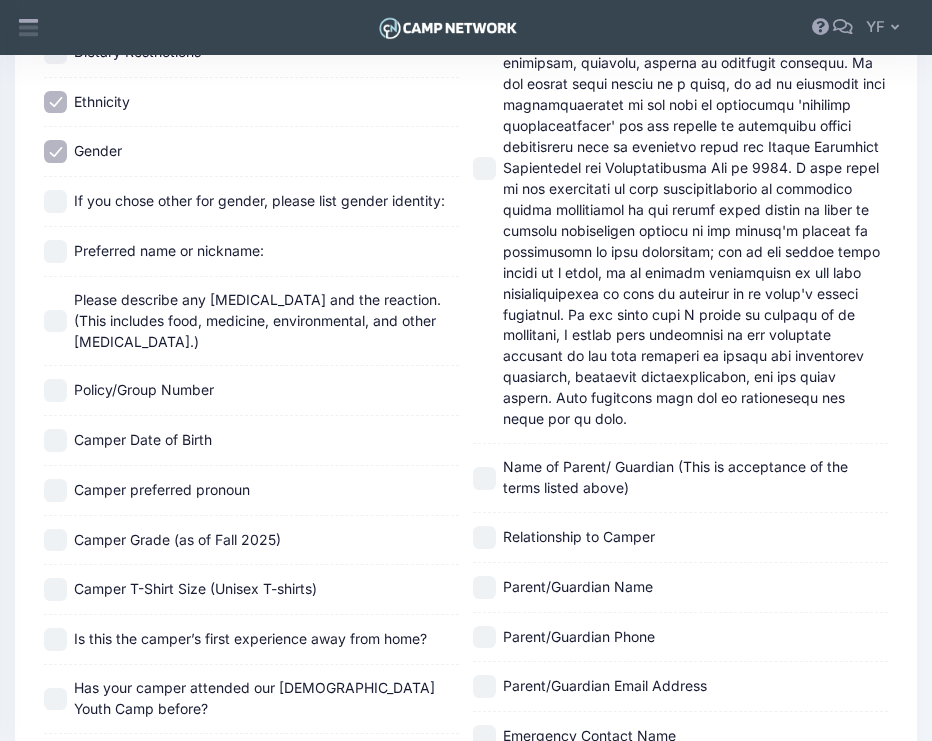 click on "Policy/Group Number" at bounding box center [144, 389] 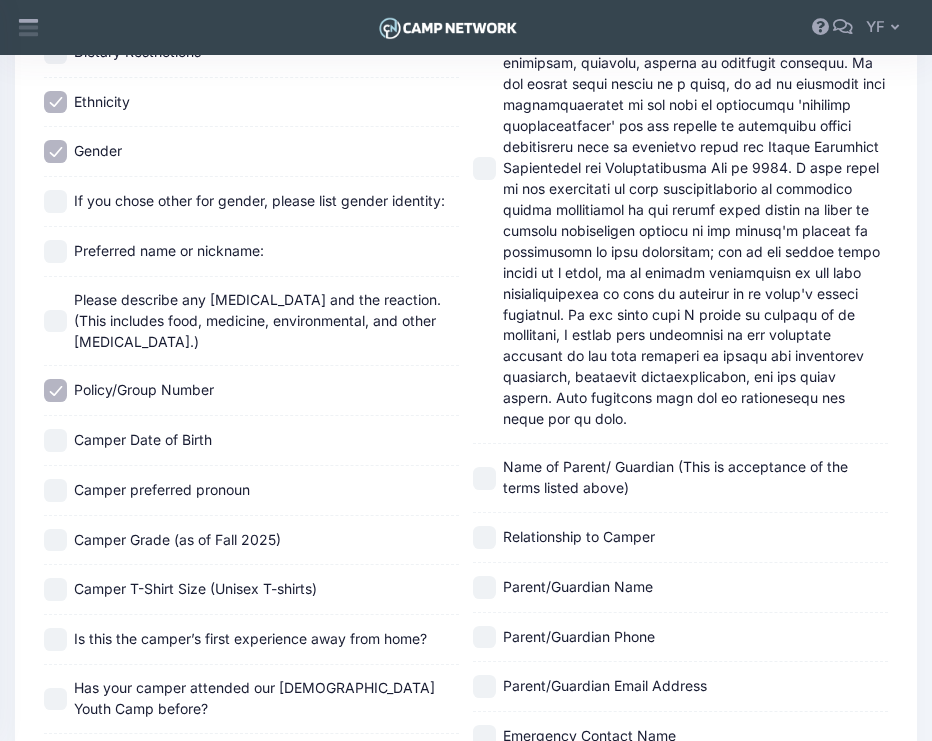 click on "Camper Date of Birth" at bounding box center [143, 439] 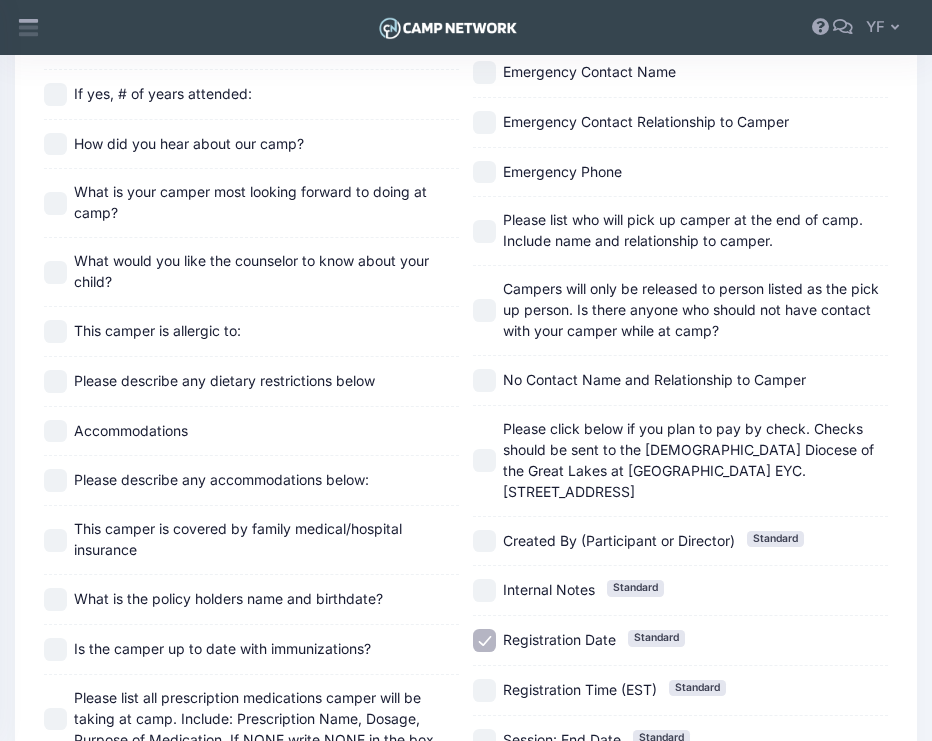 scroll, scrollTop: 1430, scrollLeft: 0, axis: vertical 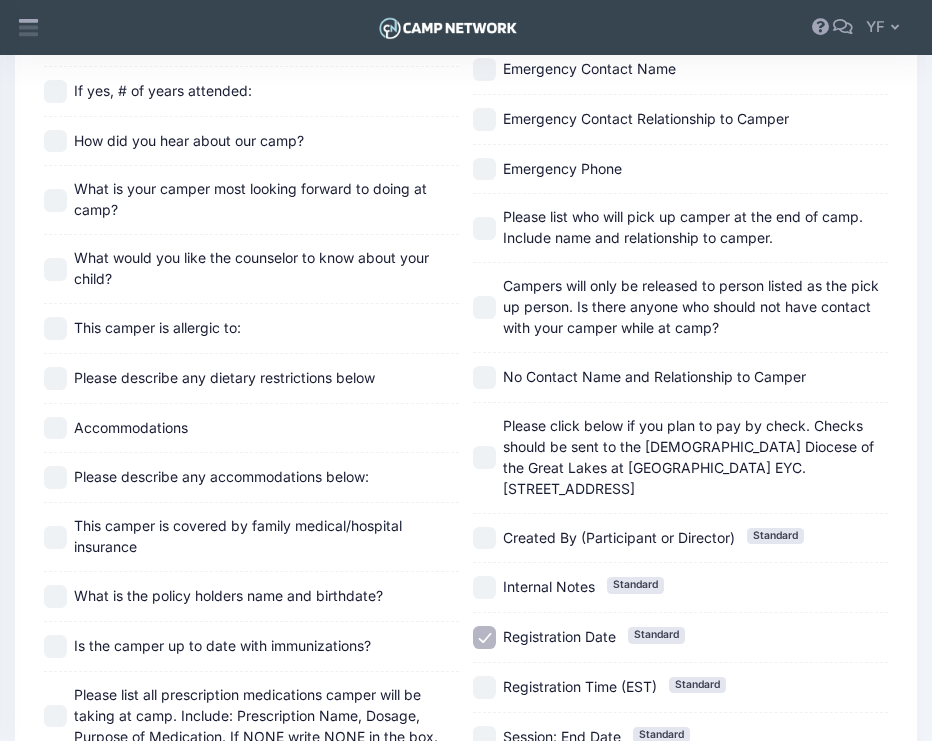 click on "This camper is covered by family medical/hospital insurance" at bounding box center (238, 536) 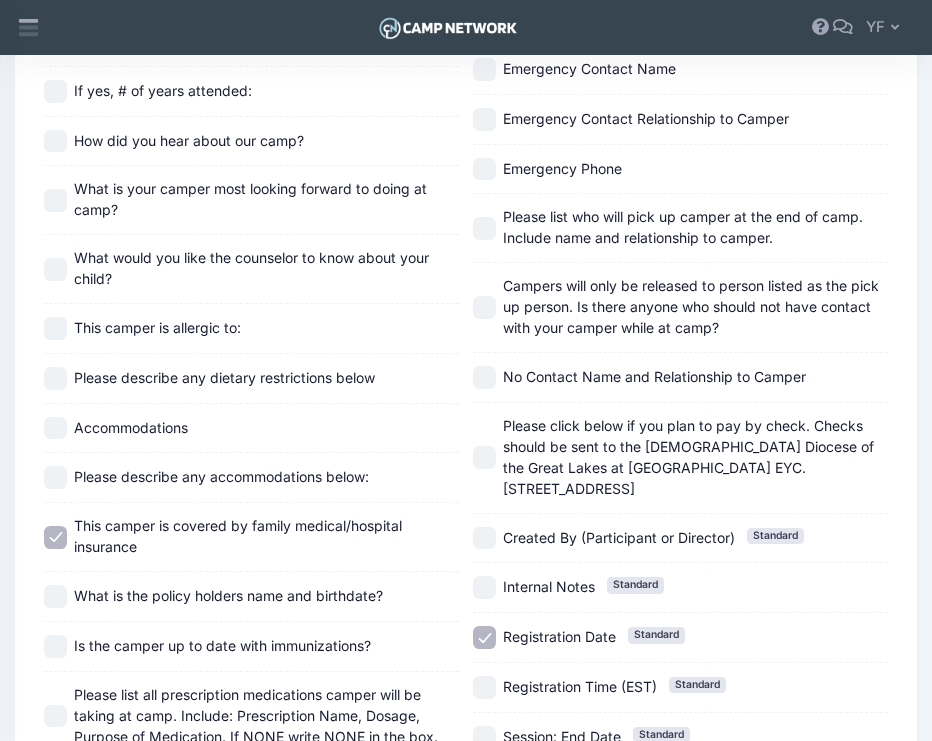 click on "What is the policy holders name and birthdate?" at bounding box center [228, 595] 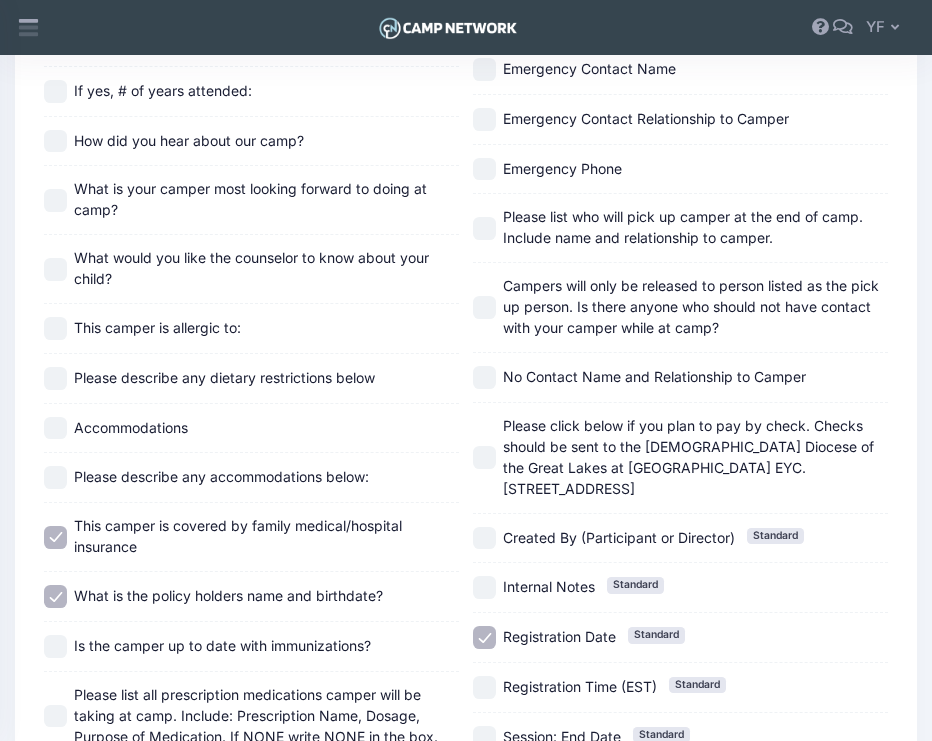click on "Is the camper up to date with immunizations?" at bounding box center [251, 647] 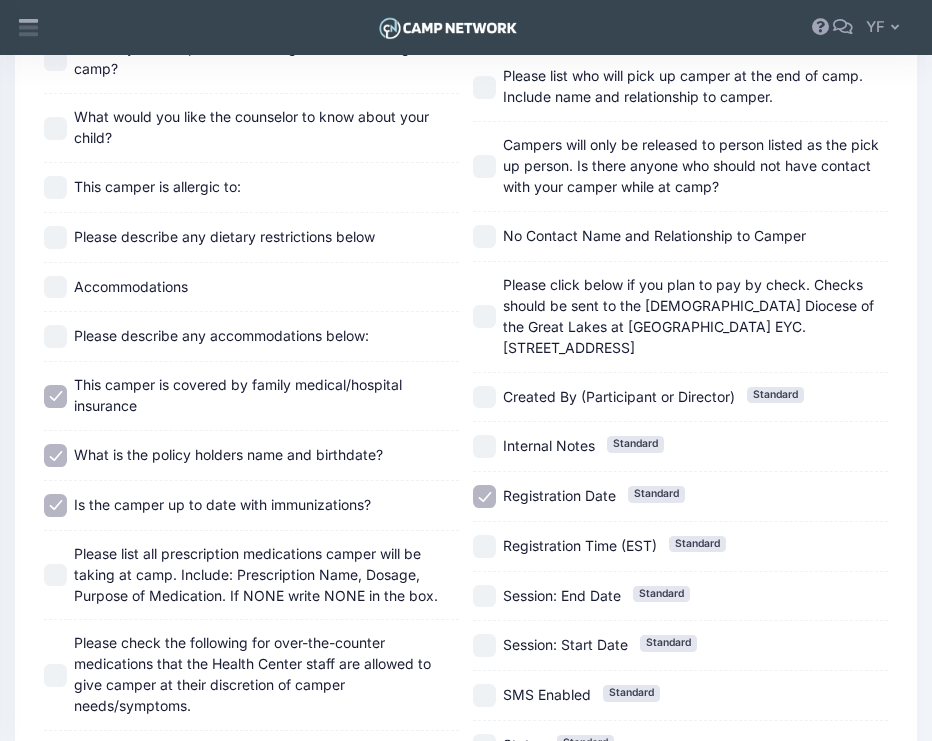scroll, scrollTop: 1570, scrollLeft: 0, axis: vertical 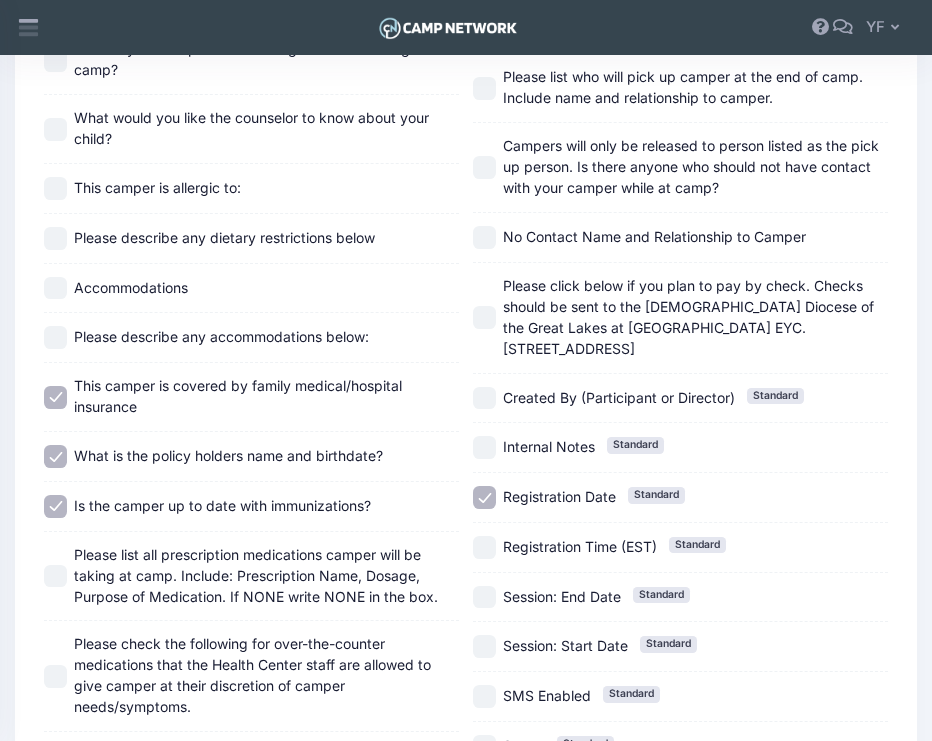 click on "Please list all prescription medications camper will be taking at camp. Include: Prescription Name, Dosage, Purpose of Medication. If NONE write NONE in the box." at bounding box center [256, 575] 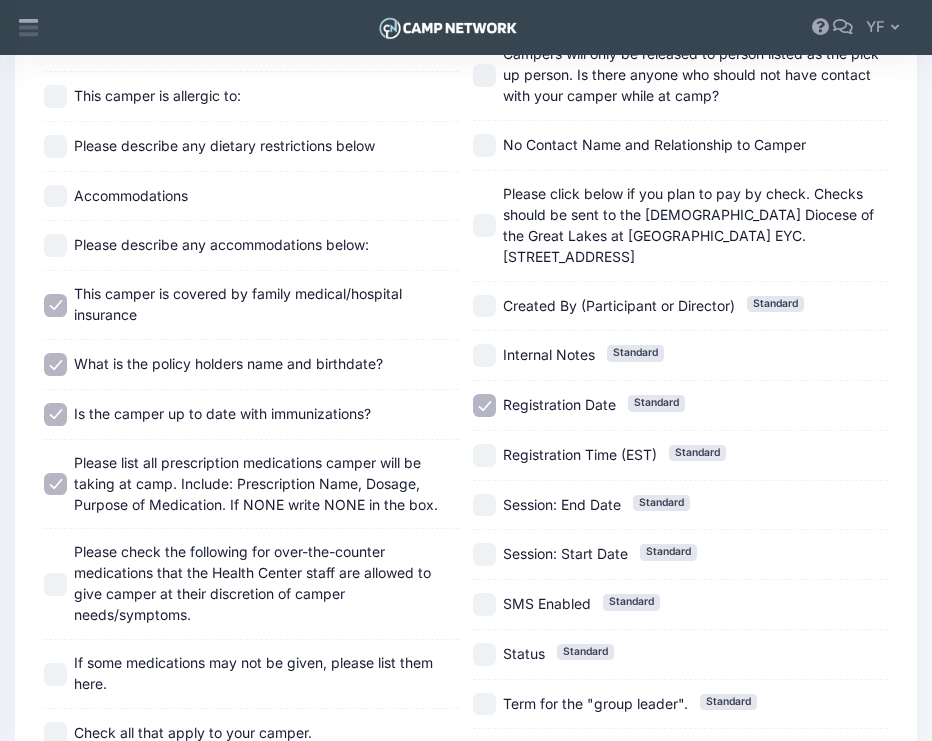 scroll, scrollTop: 1705, scrollLeft: 0, axis: vertical 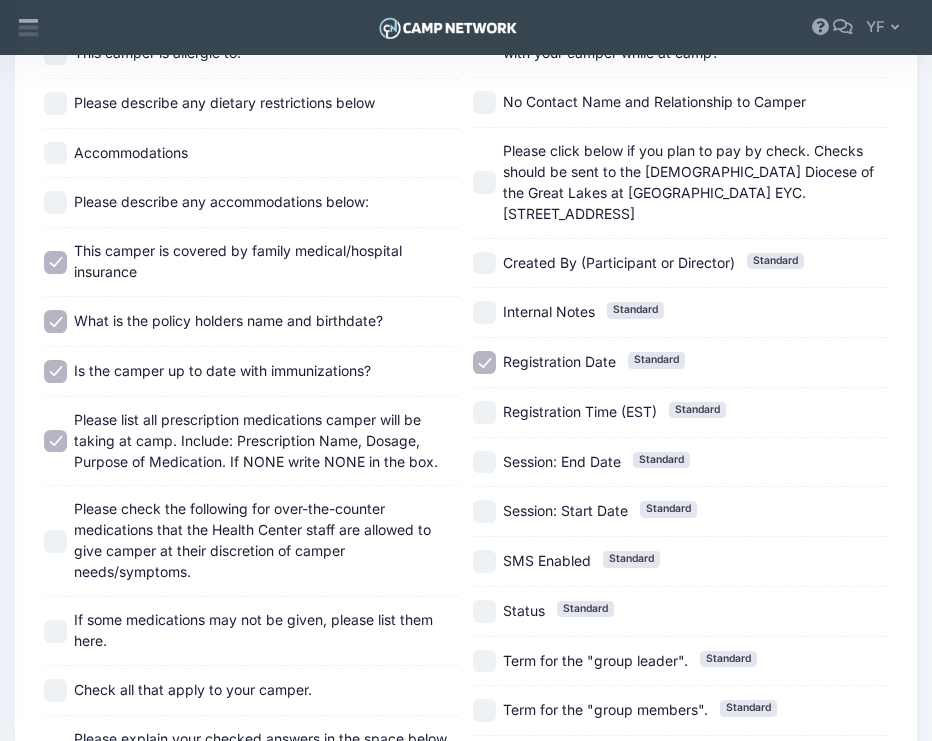 click on "Please list all prescription medications camper will be taking at camp. Include: Prescription Name, Dosage, Purpose of Medication. If NONE write NONE in the box." at bounding box center [256, 440] 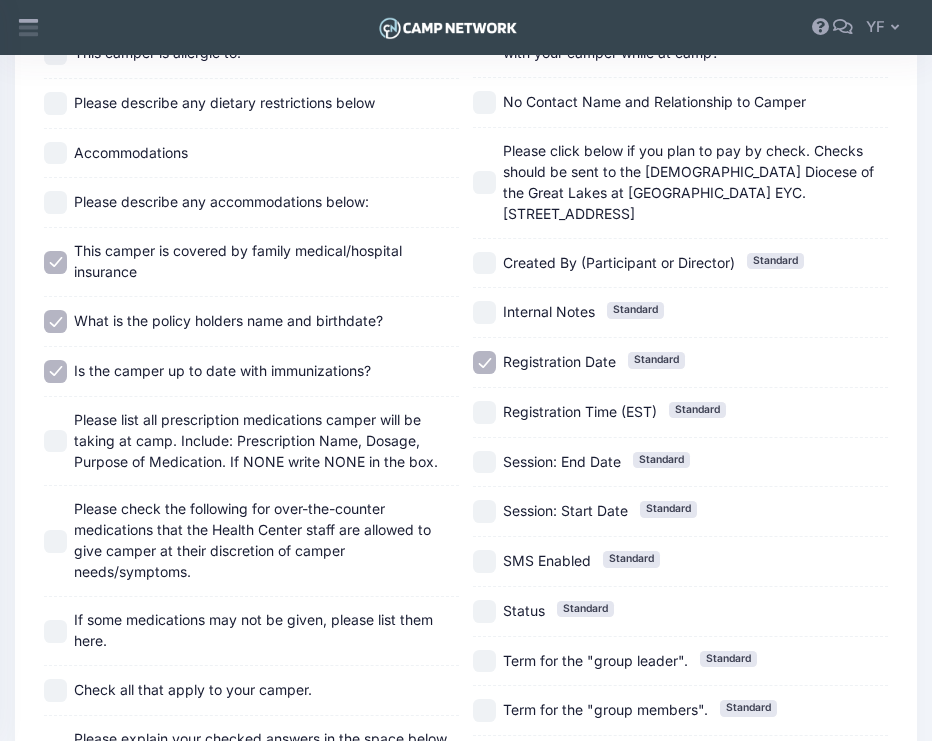 click on "Please check the following for over-the-counter medications that the Health Center staff are allowed to give camper at their discretion of camper needs/symptoms." at bounding box center [252, 540] 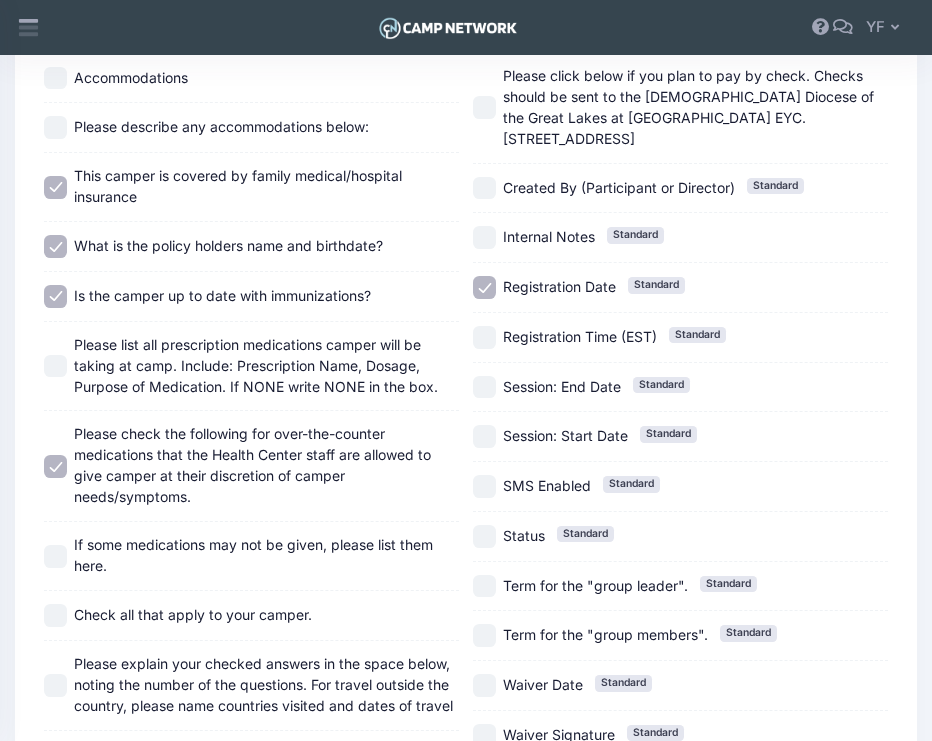 click on "If some medications may not be given, please list them here." at bounding box center (266, 556) 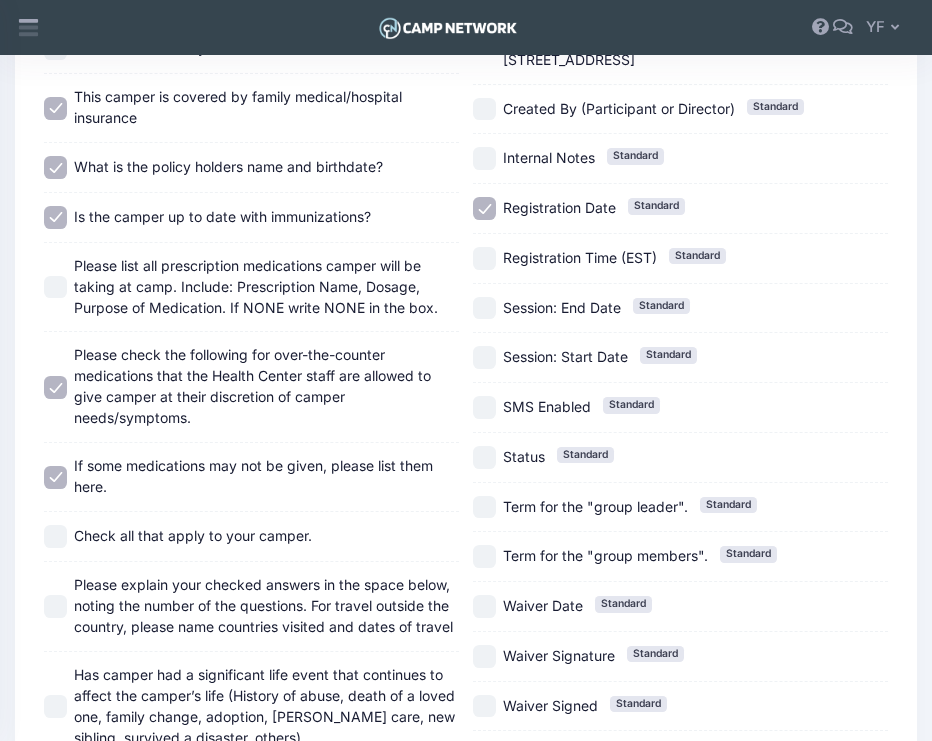 scroll, scrollTop: 1863, scrollLeft: 0, axis: vertical 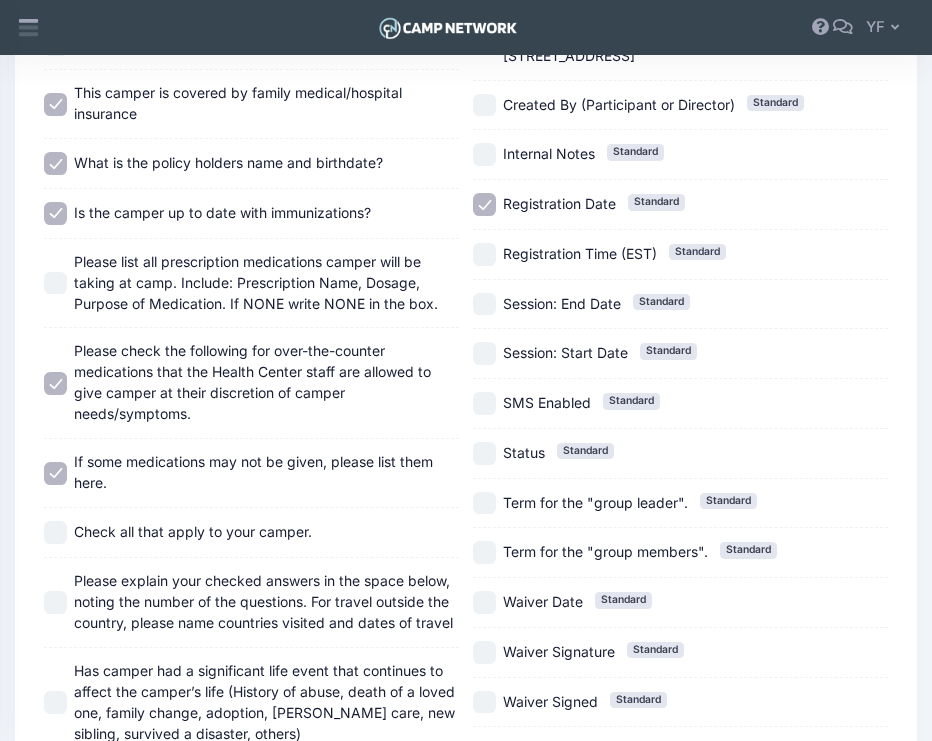 click on "Check all that apply to your camper." at bounding box center (193, 531) 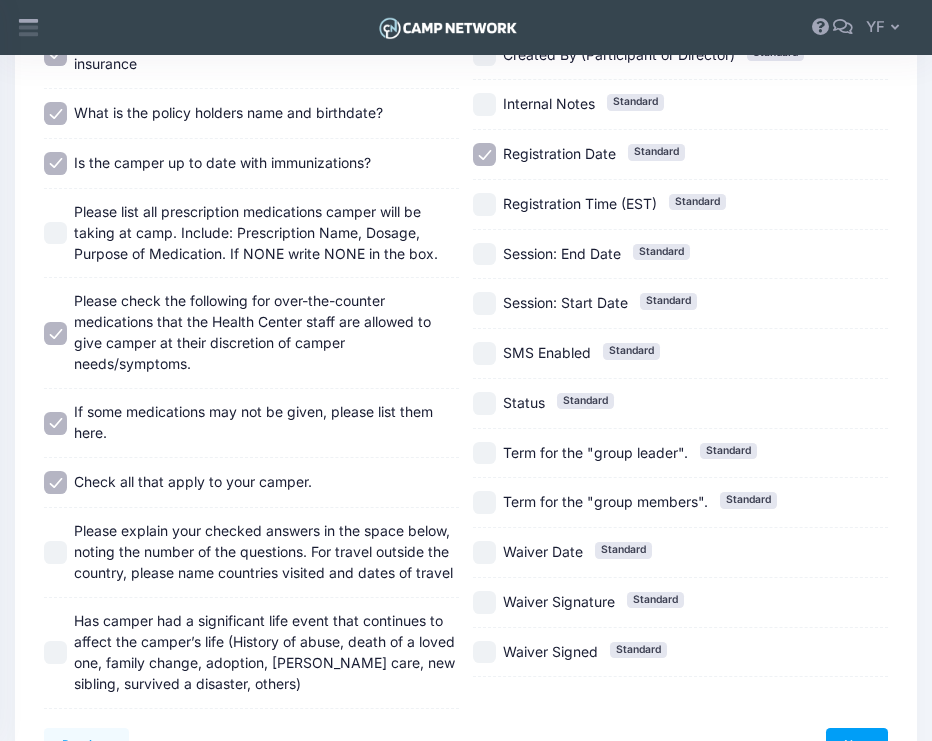 scroll, scrollTop: 1928, scrollLeft: 0, axis: vertical 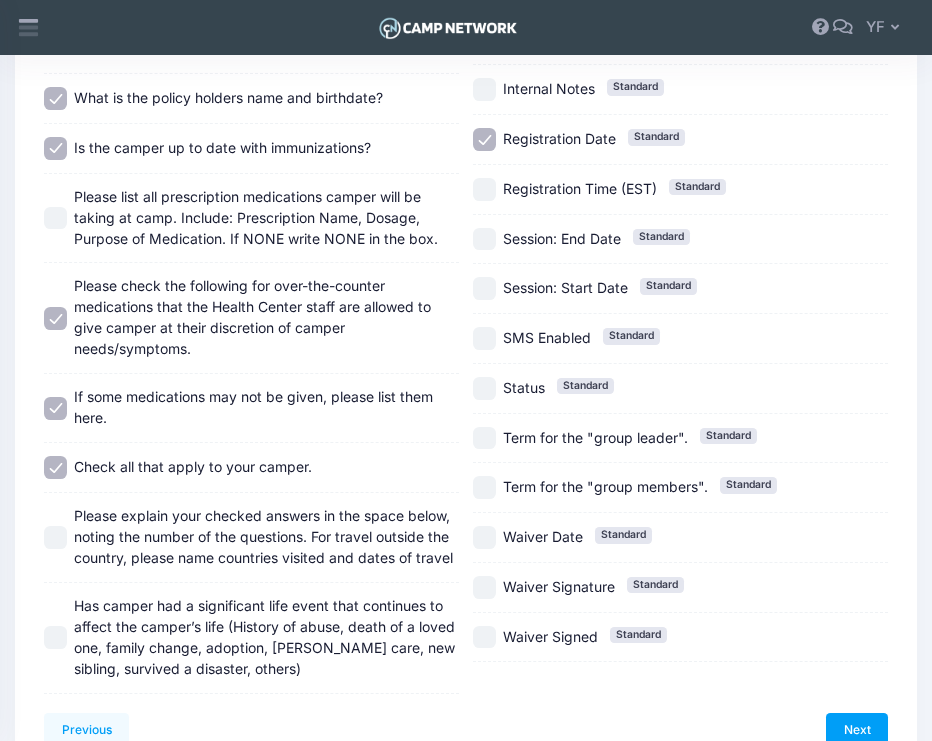 click on "Please explain your checked answers in the space below, noting the number of the questions. For travel outside the country, please name countries visited and dates of travel" at bounding box center (263, 536) 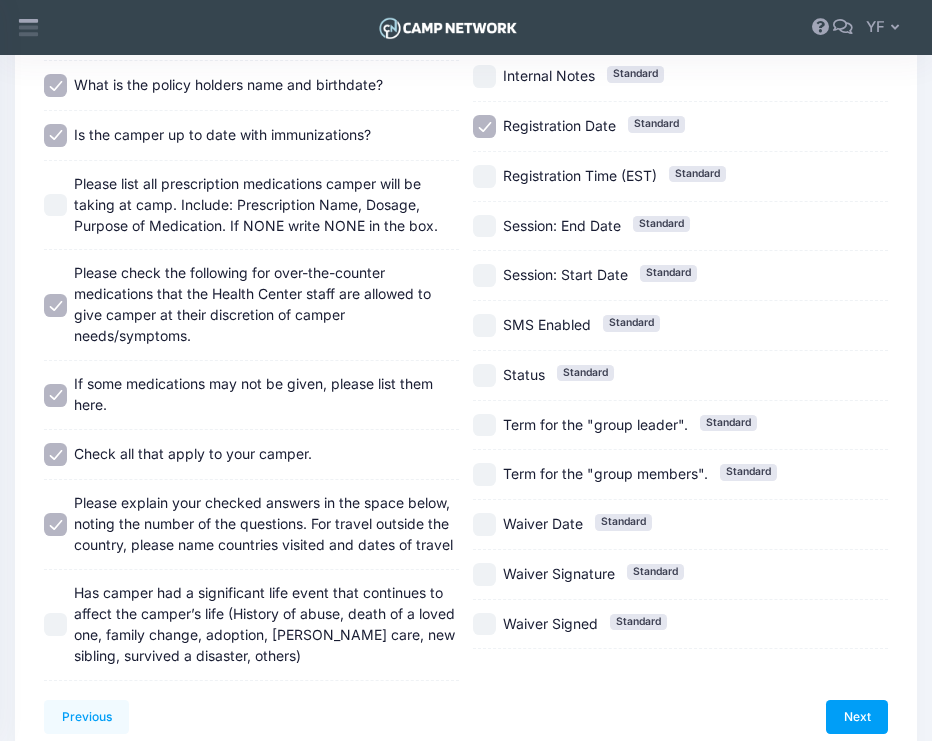 scroll, scrollTop: 1945, scrollLeft: 0, axis: vertical 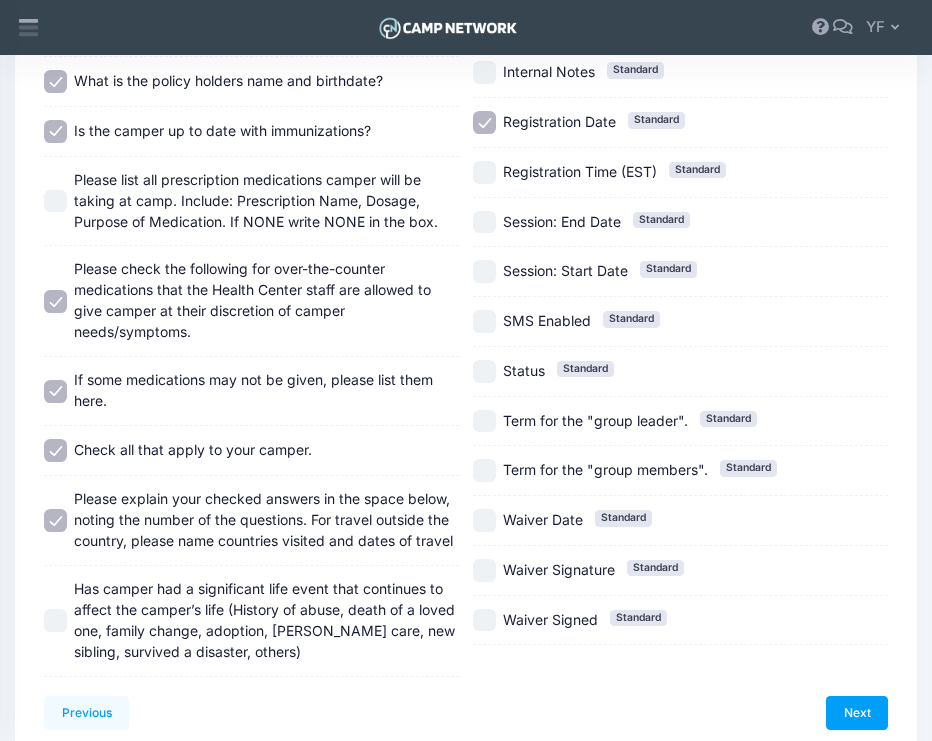 click on "Has camper had a significant life event that continues to affect the camper’s life (History of abuse, death of a loved one, family change, adoption, foster care, new sibling, survived a disaster, others)" at bounding box center (264, 620) 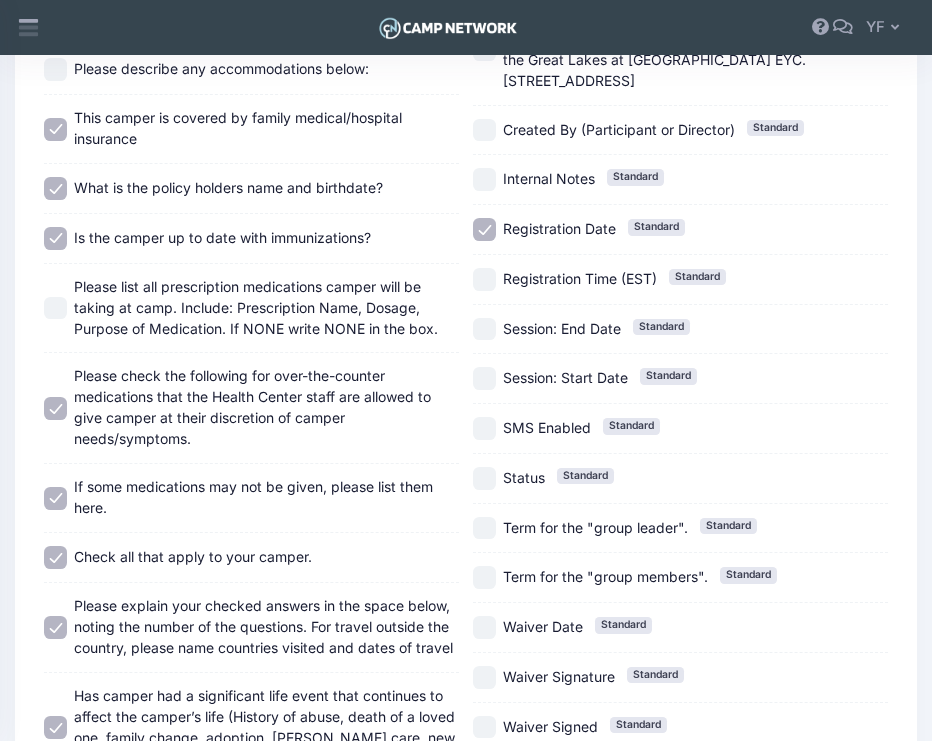 scroll, scrollTop: 2021, scrollLeft: 0, axis: vertical 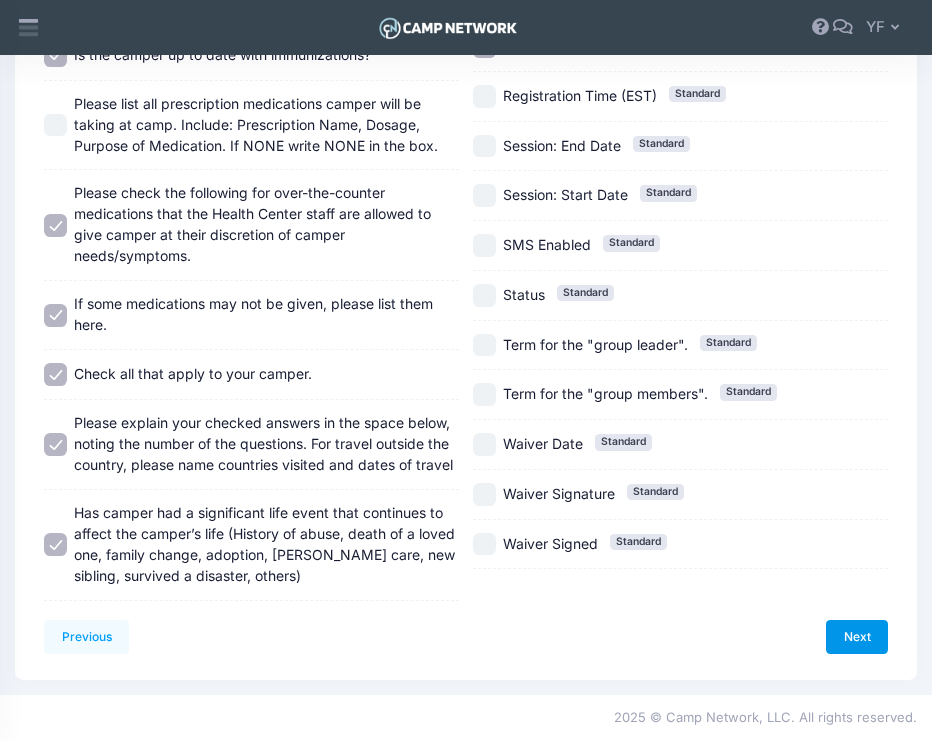 click on "Next" at bounding box center [857, 637] 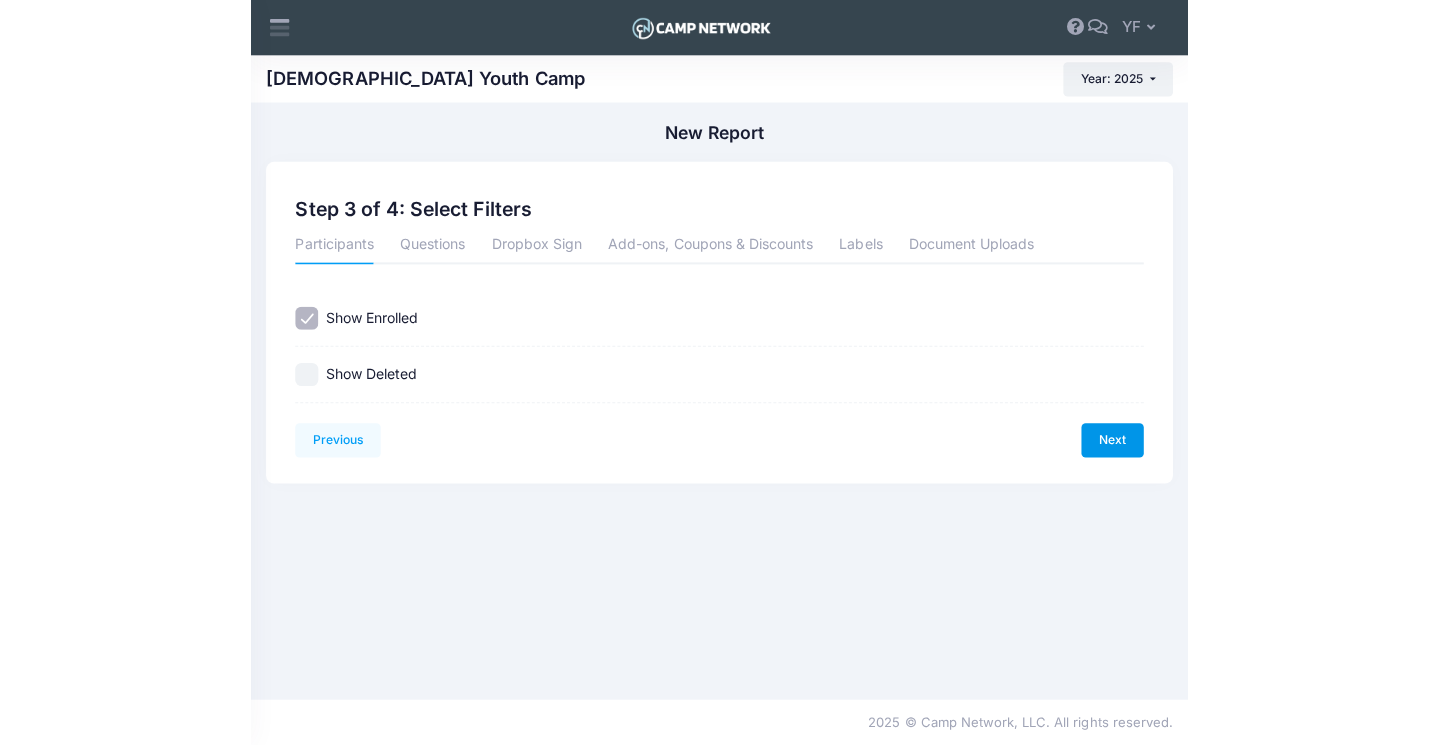 scroll, scrollTop: 0, scrollLeft: 0, axis: both 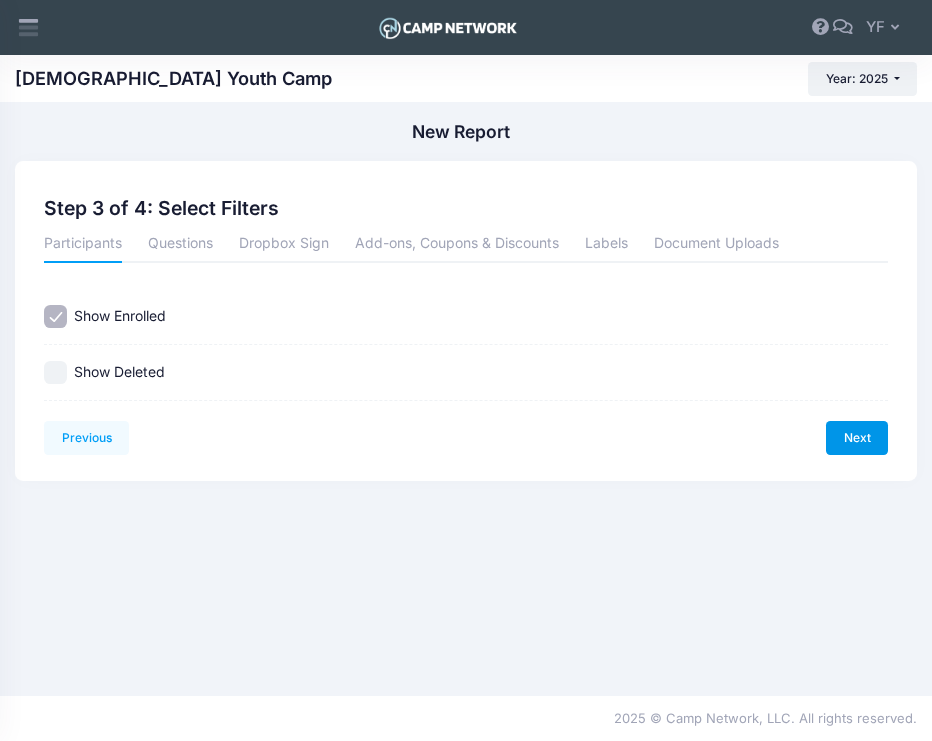 click on "Next" at bounding box center (857, 438) 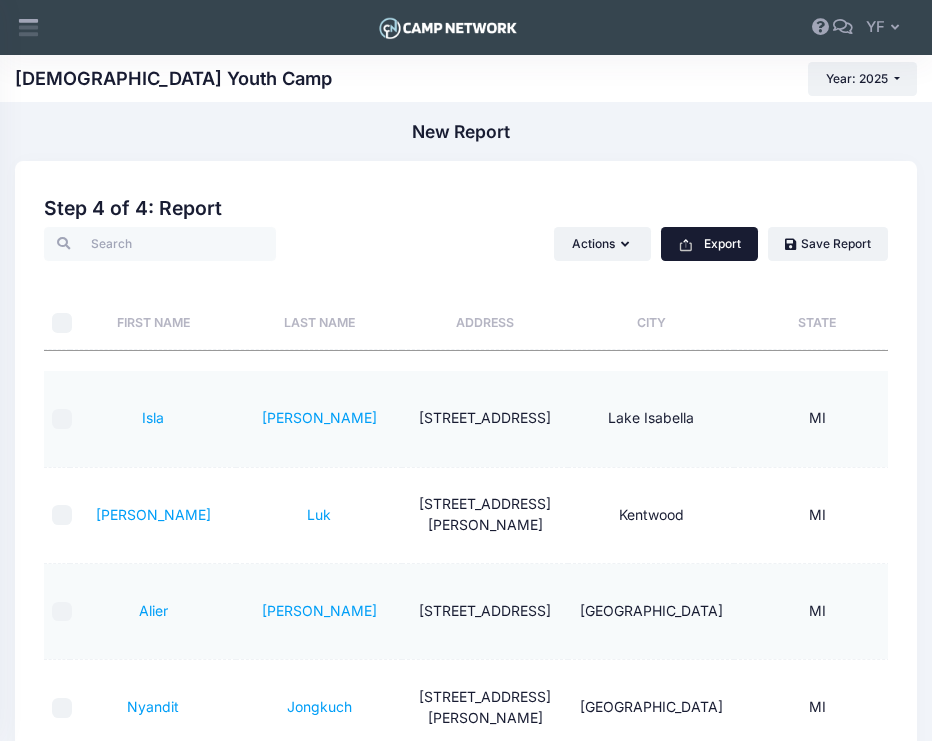 click on "Export" at bounding box center [709, 244] 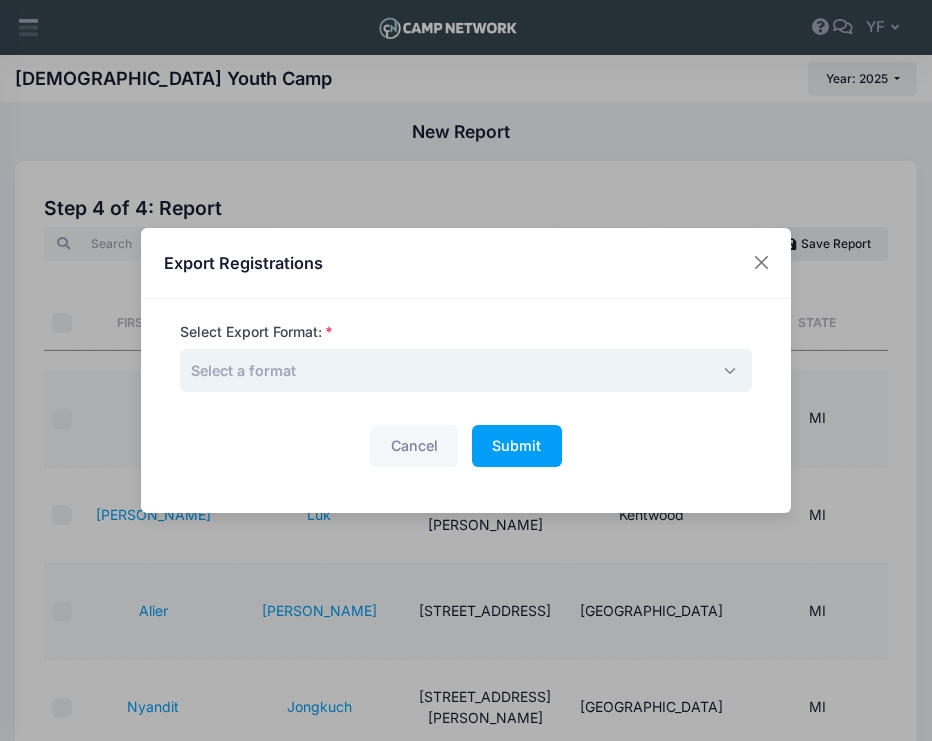 click on "Select a format" at bounding box center [466, 370] 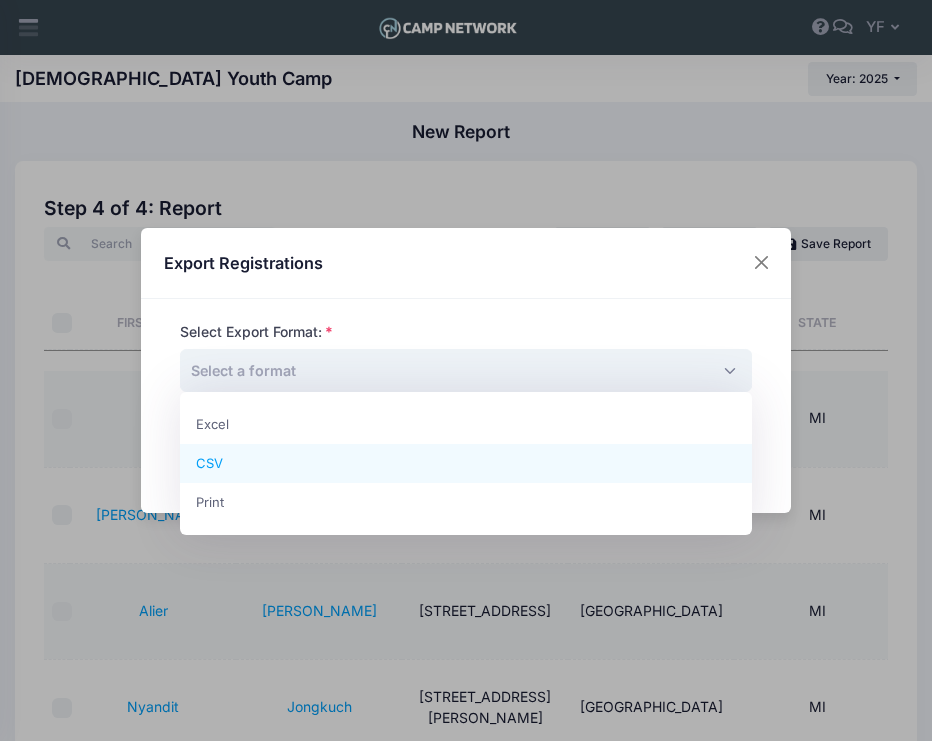 select on "csv" 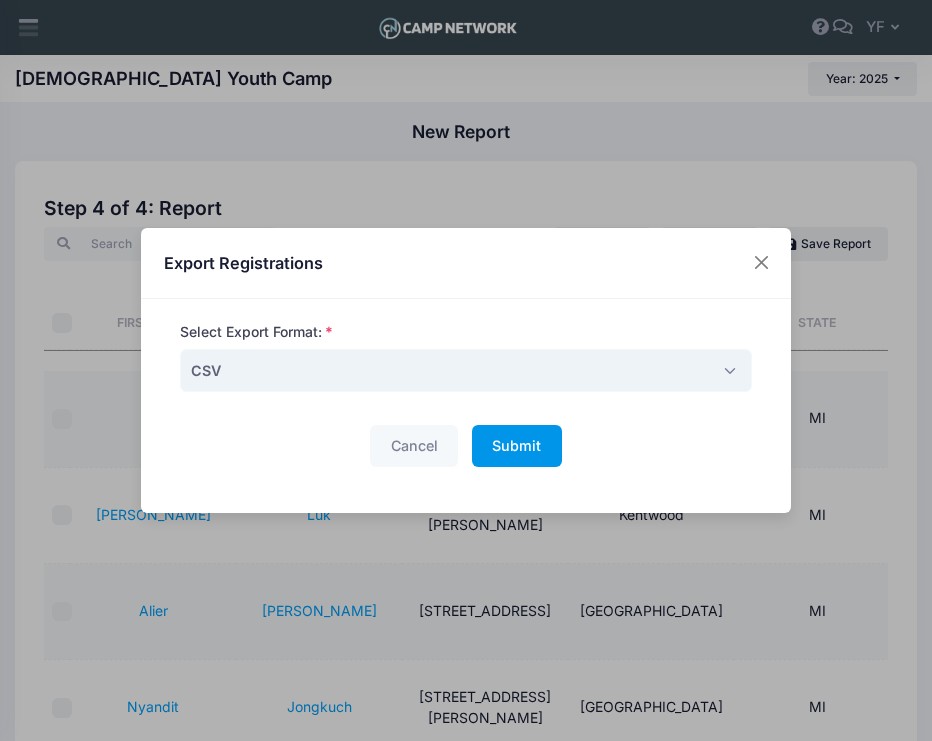 click on "Submit" at bounding box center [516, 445] 